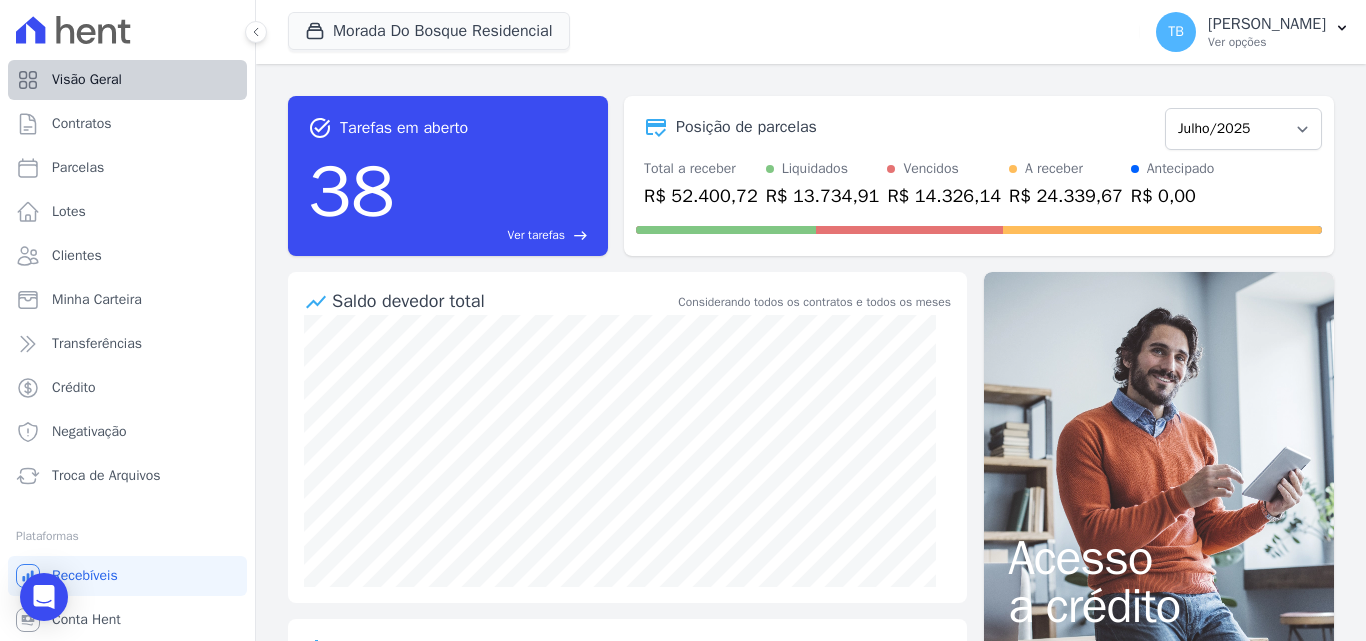 scroll, scrollTop: 0, scrollLeft: 0, axis: both 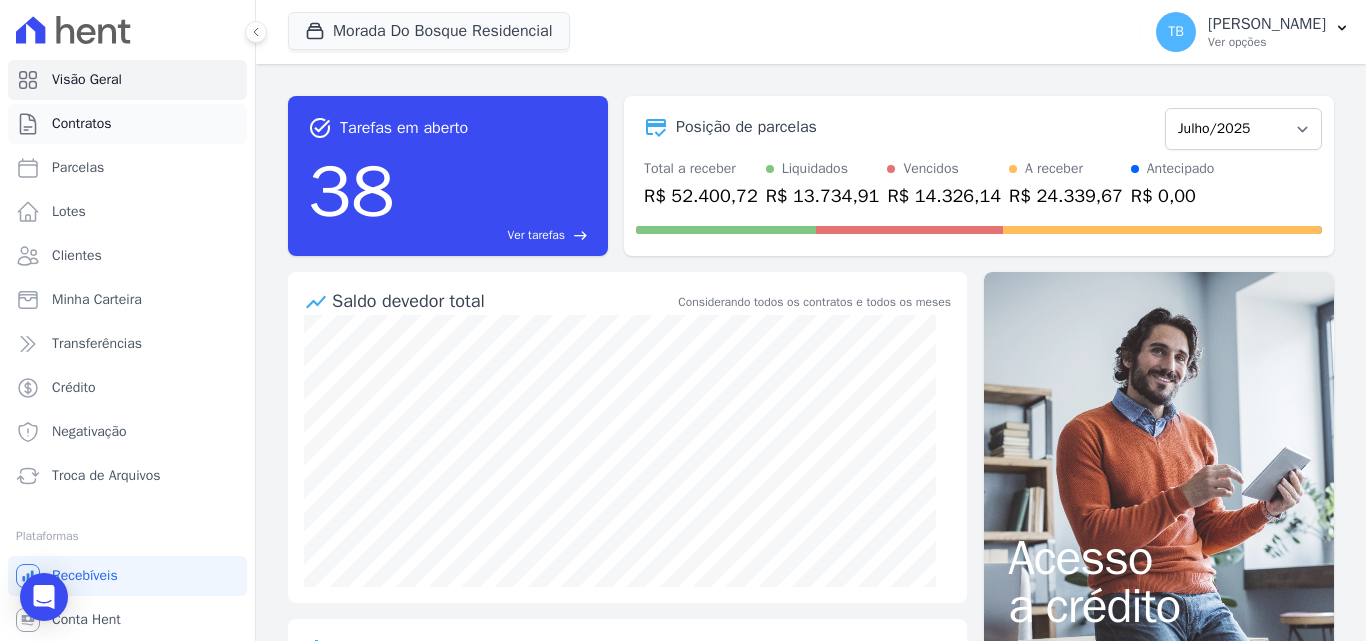 click on "Contratos" at bounding box center [82, 124] 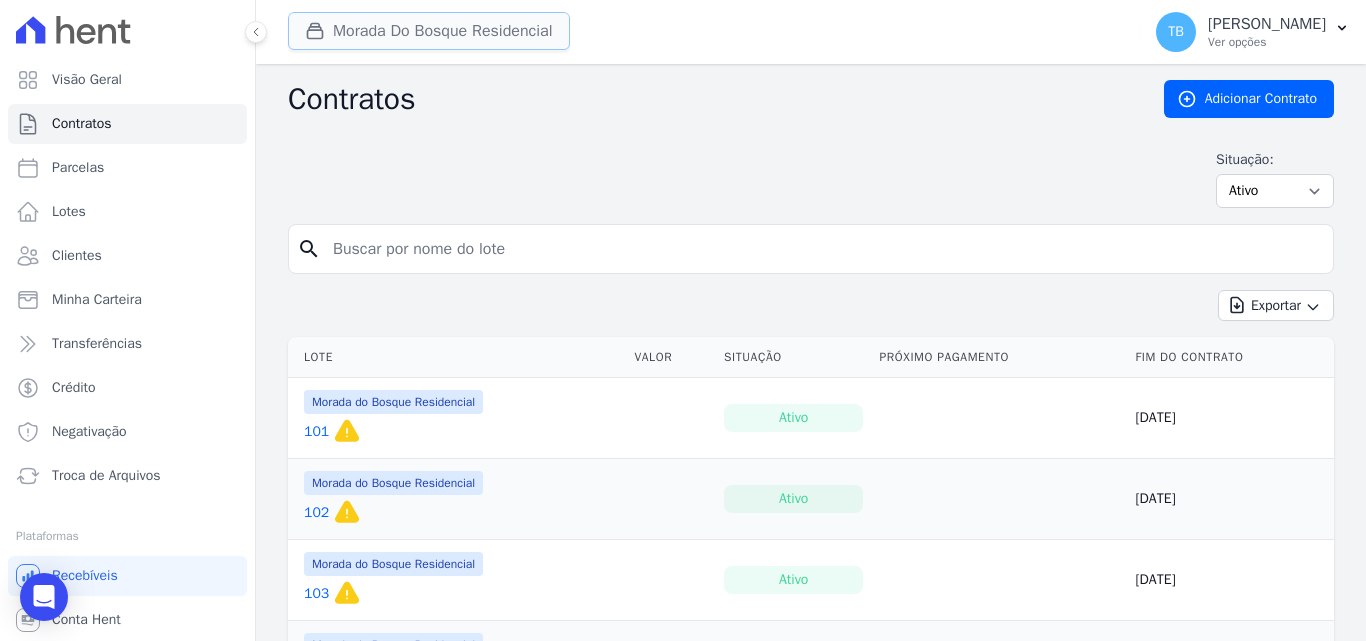 click on "Morada Do Bosque Residencial" at bounding box center (429, 31) 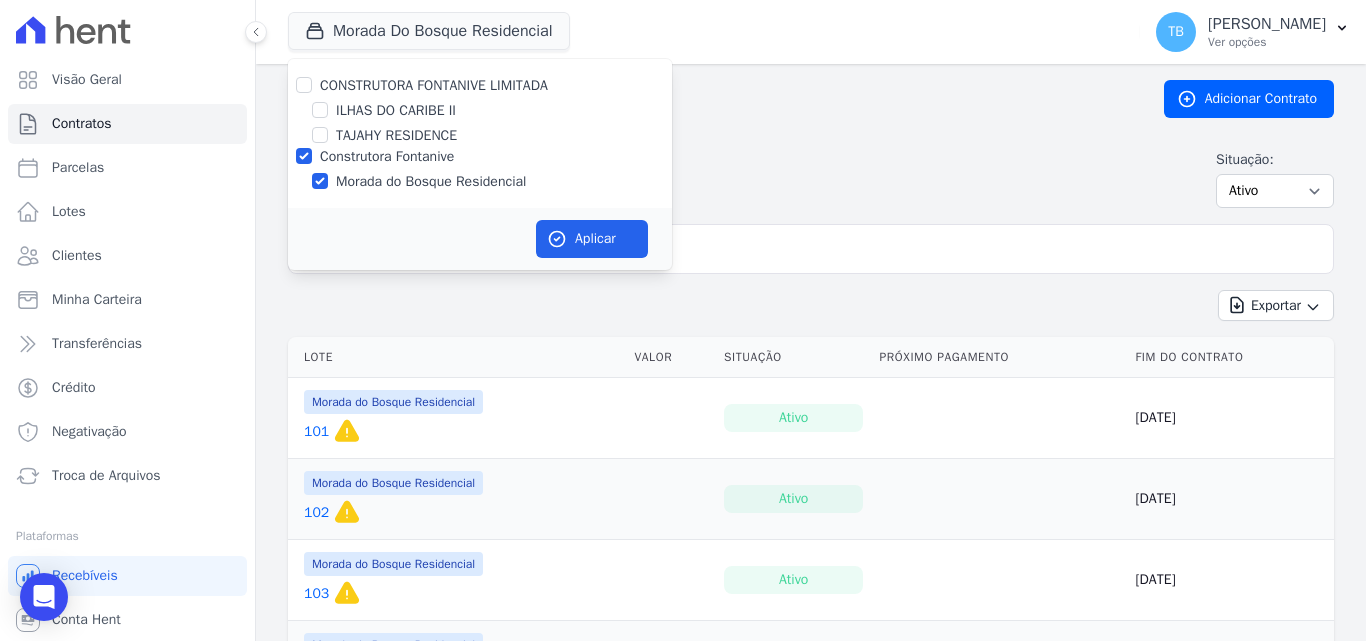 drag, startPoint x: 294, startPoint y: 154, endPoint x: 307, endPoint y: 156, distance: 13.152946 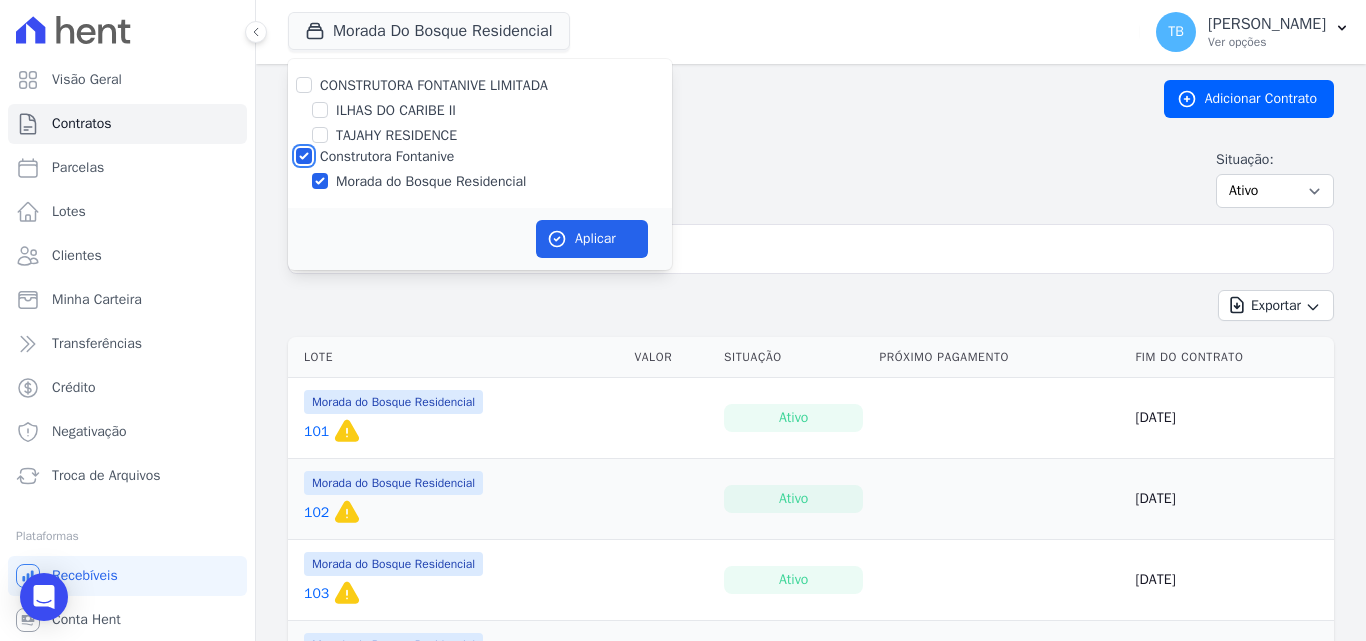 click on "Construtora Fontanive" at bounding box center [304, 156] 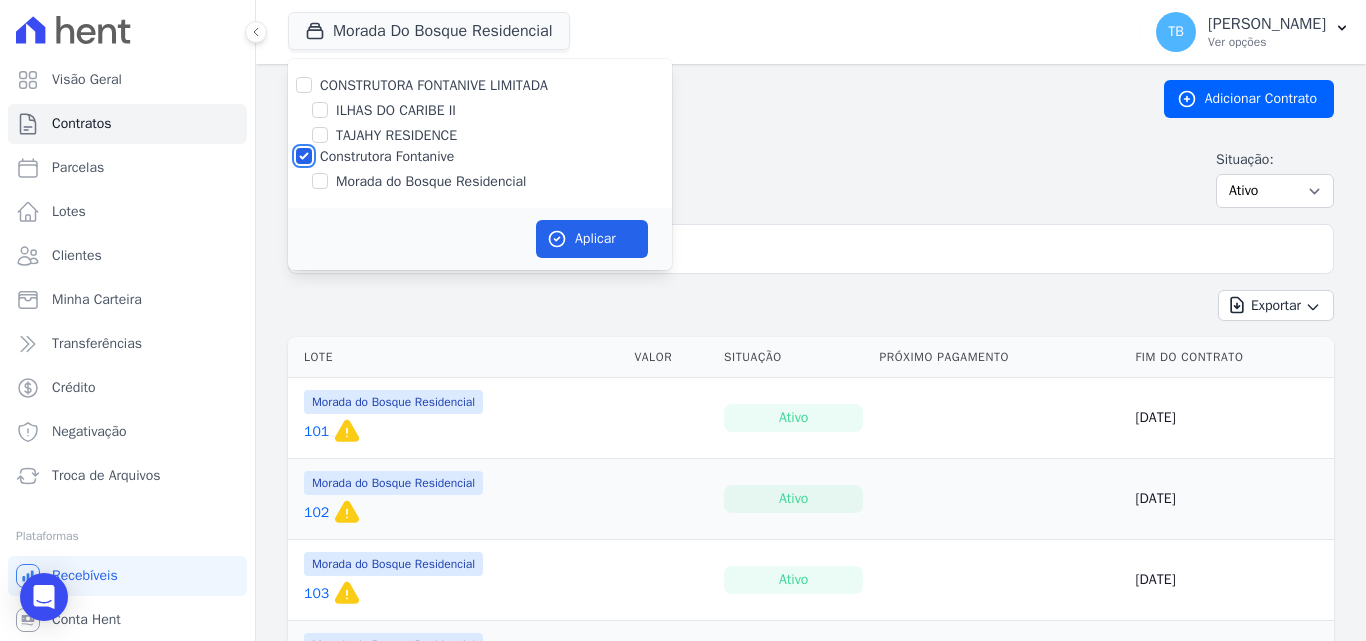 checkbox on "false" 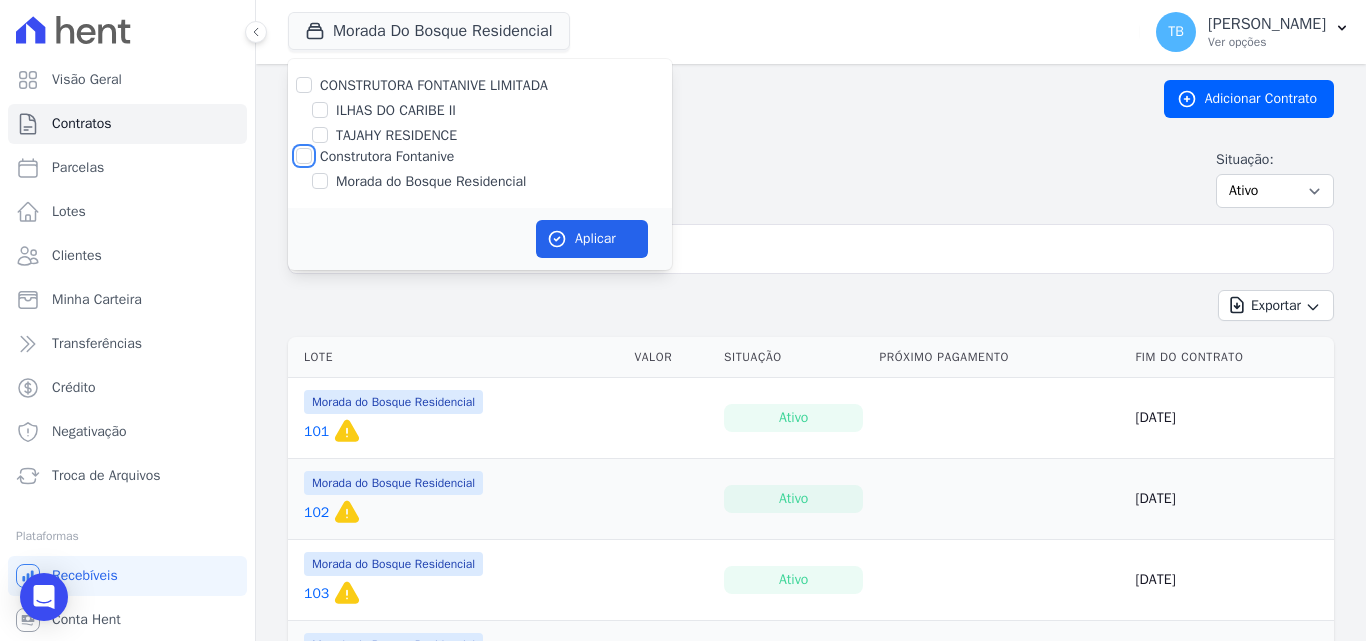 checkbox on "false" 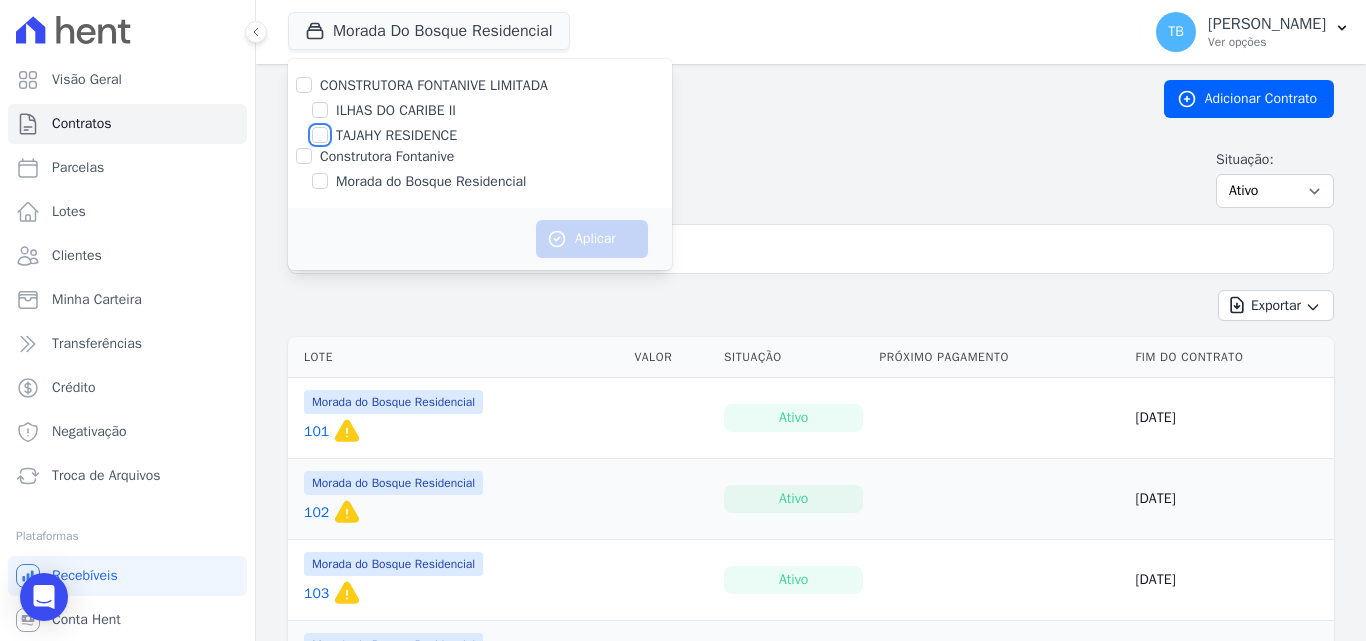 drag, startPoint x: 318, startPoint y: 136, endPoint x: 356, endPoint y: 163, distance: 46.615448 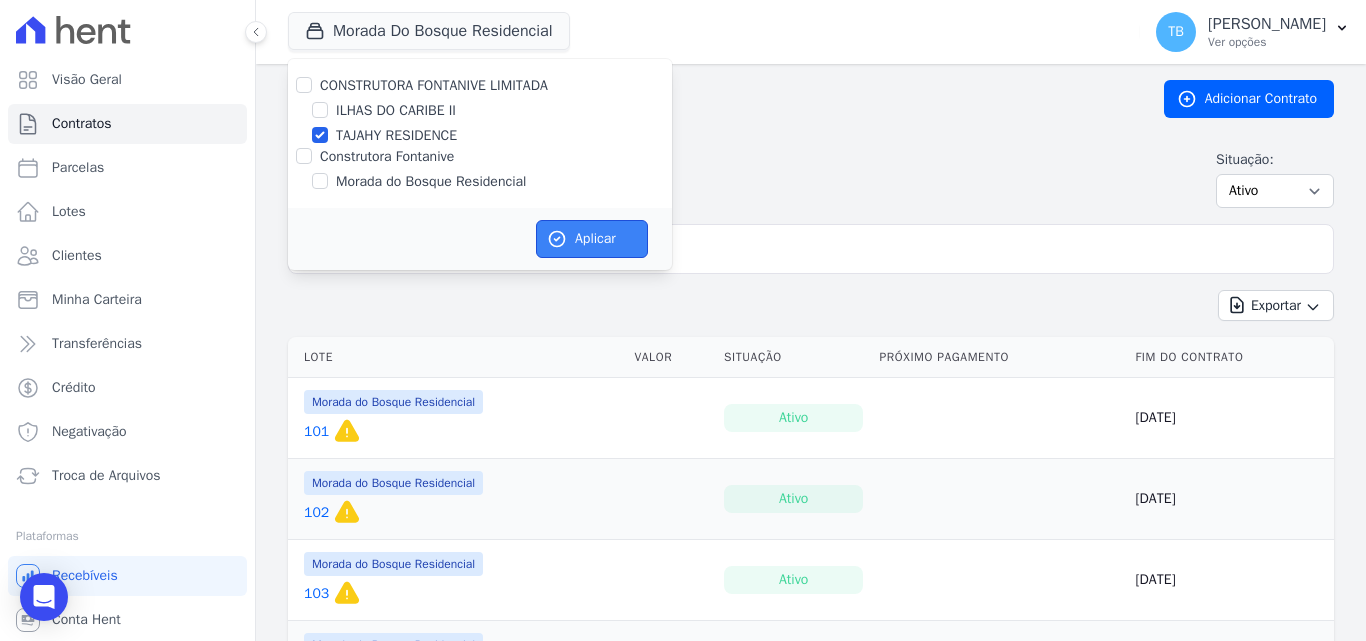 click on "Aplicar" at bounding box center [592, 239] 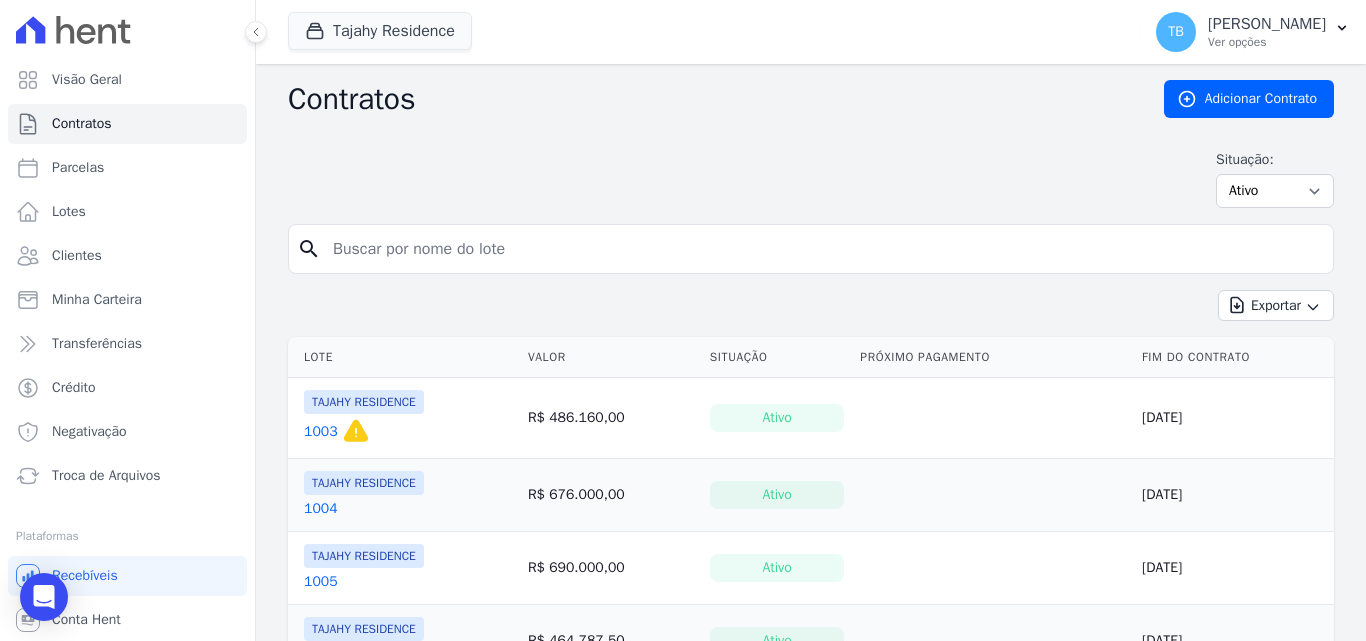 click at bounding box center [823, 249] 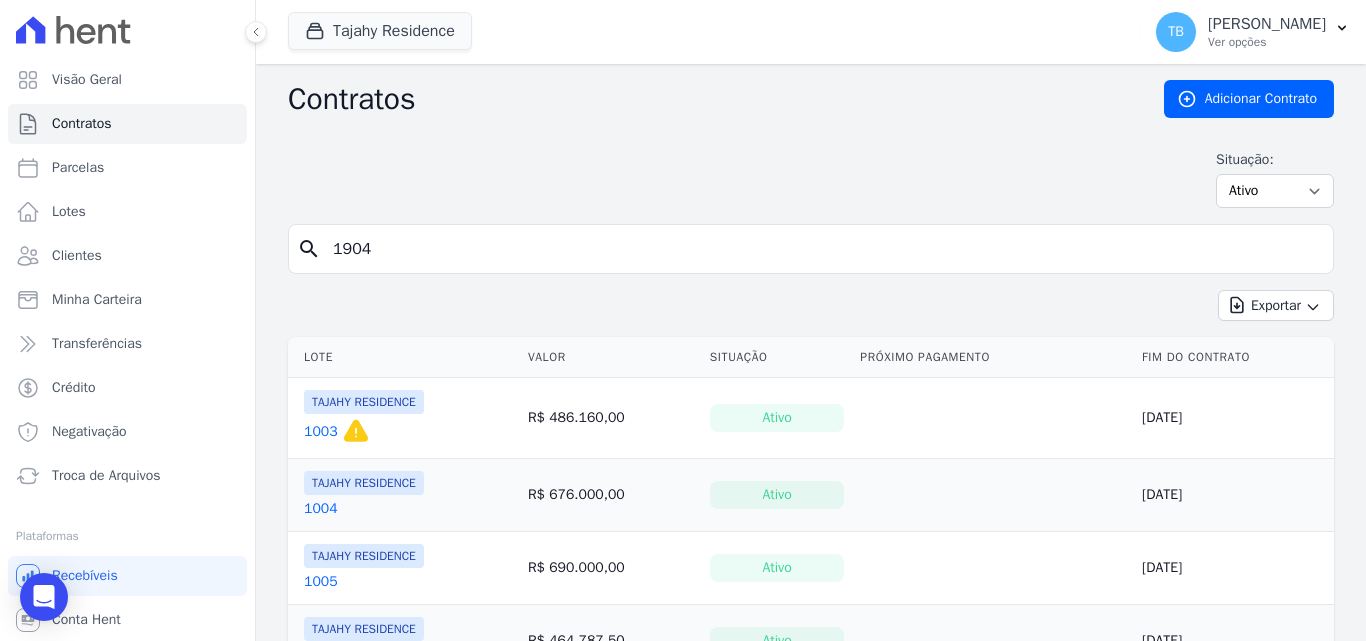 type on "1904" 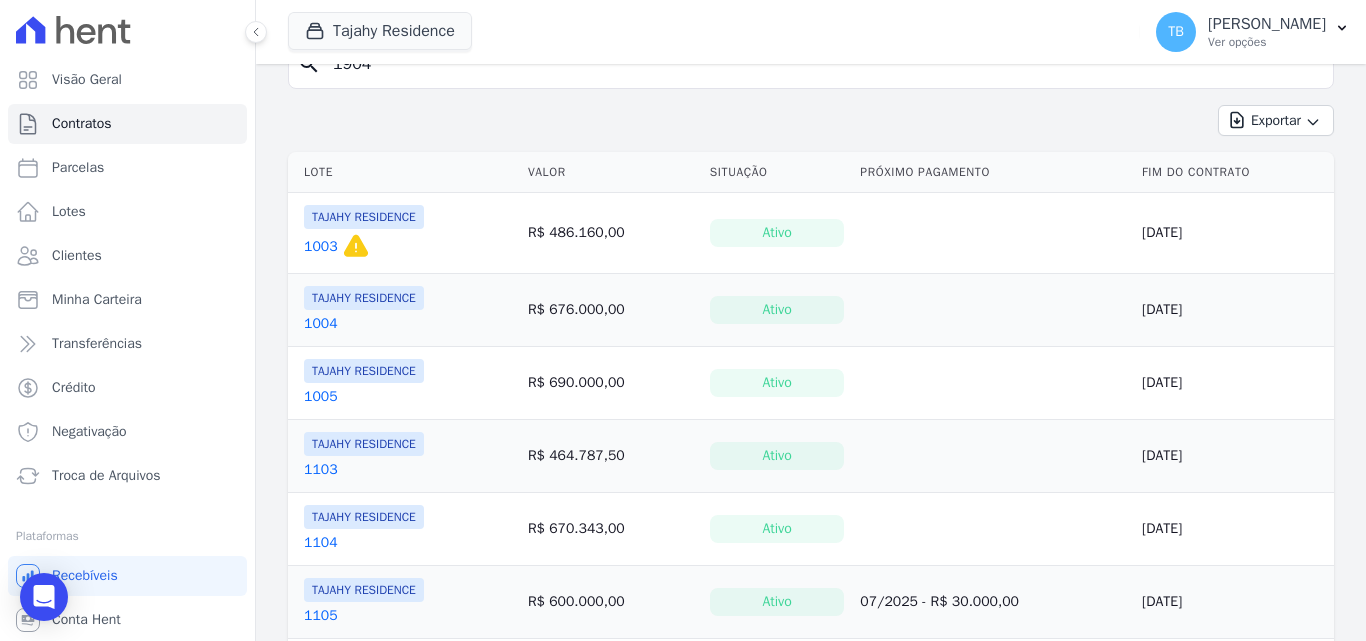 scroll, scrollTop: 0, scrollLeft: 0, axis: both 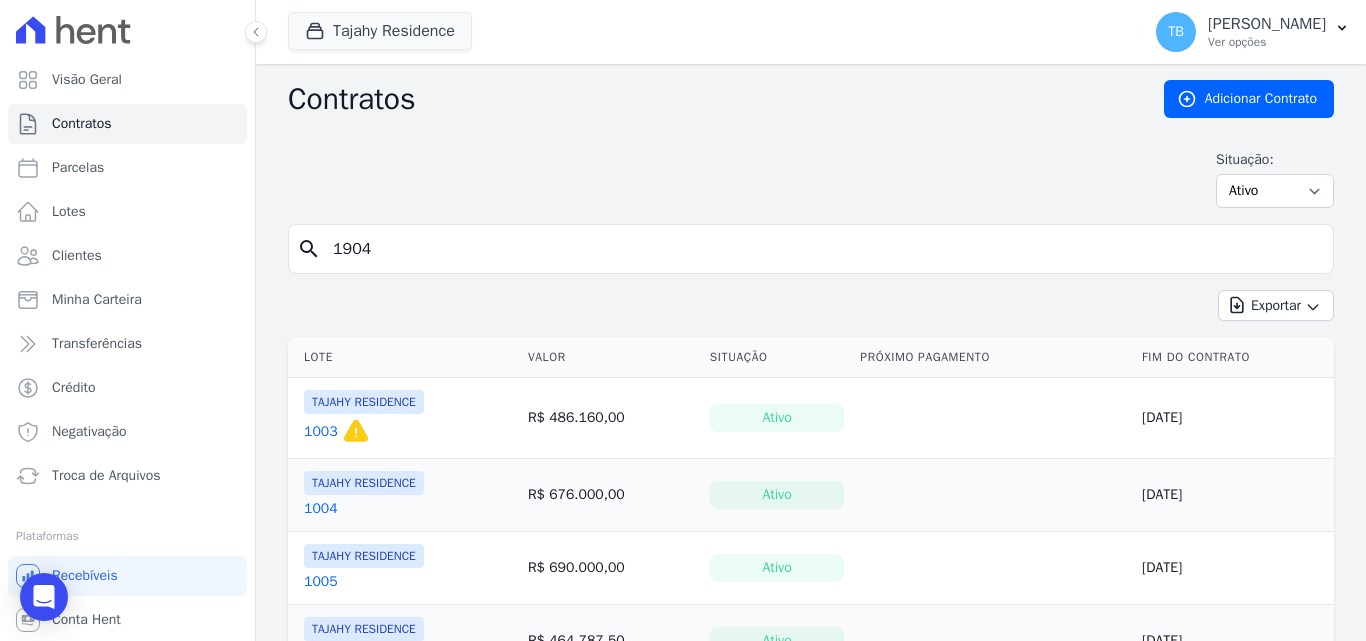 click on "1904" at bounding box center (823, 249) 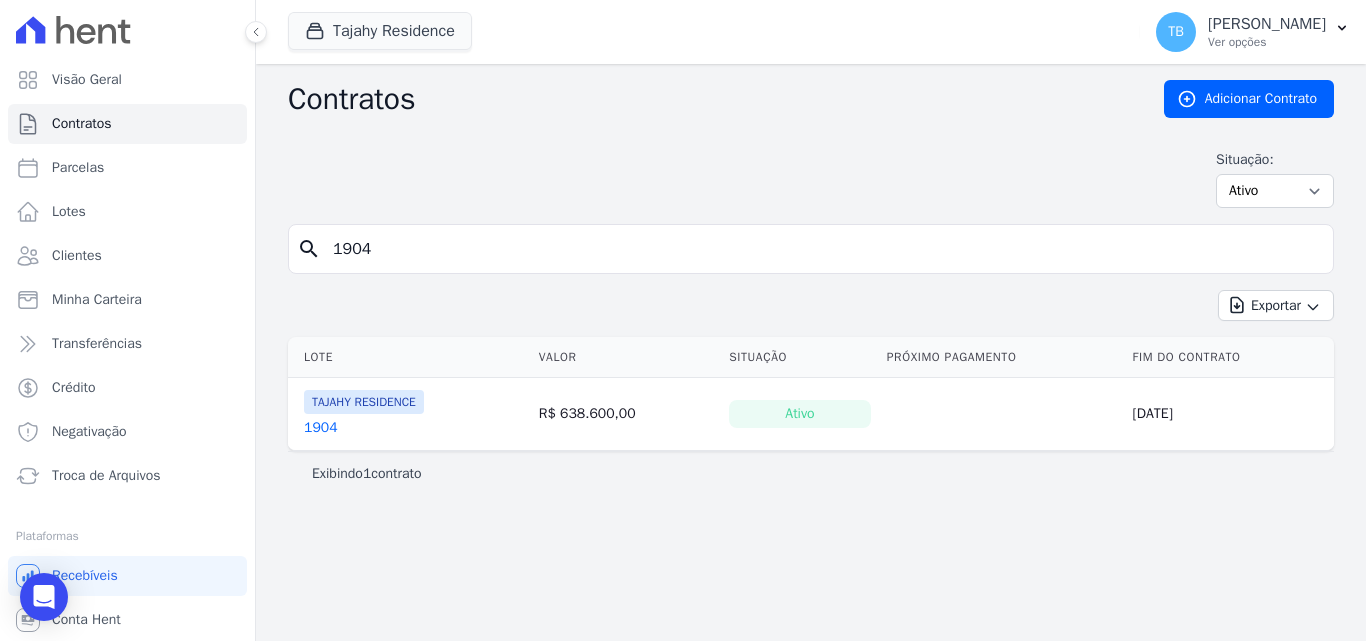 click on "1904" at bounding box center [321, 428] 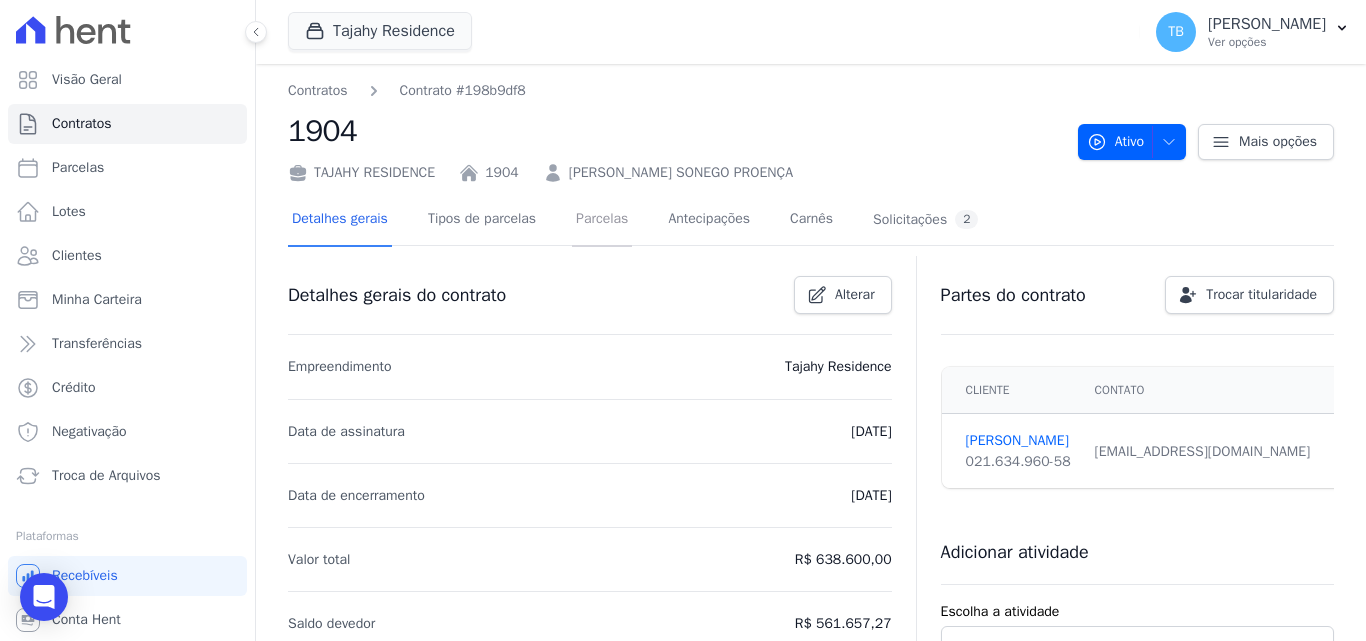 click on "Parcelas" at bounding box center (602, 220) 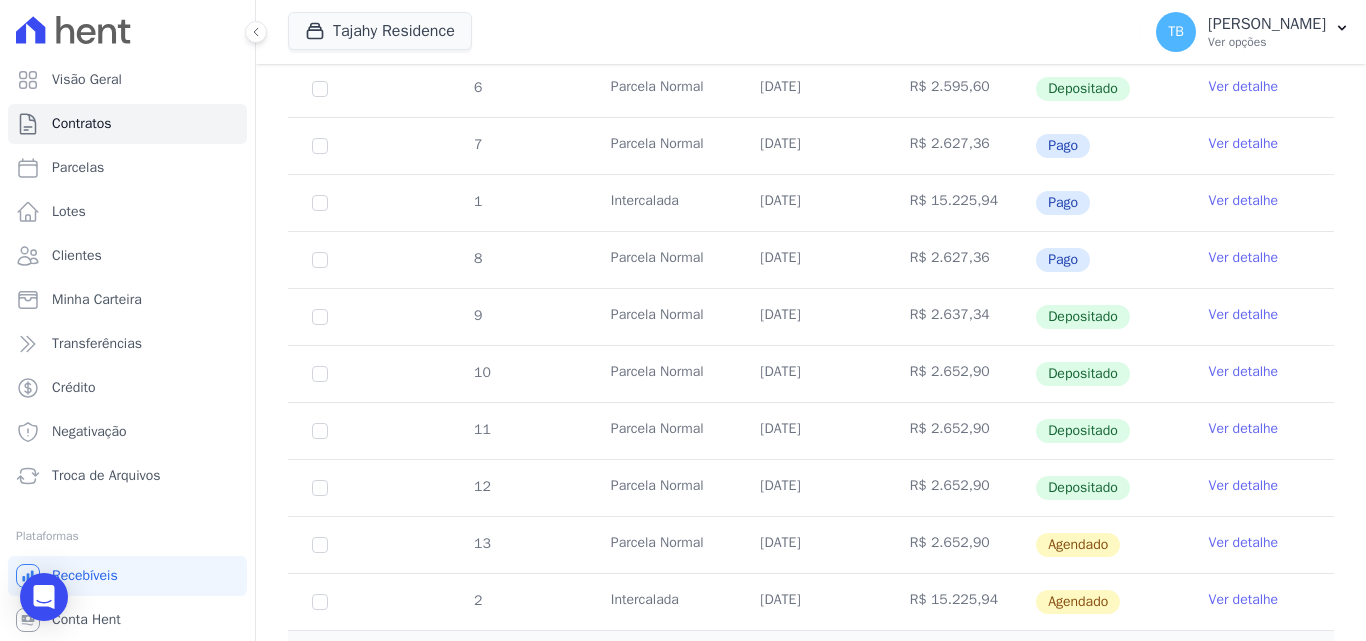 scroll, scrollTop: 700, scrollLeft: 0, axis: vertical 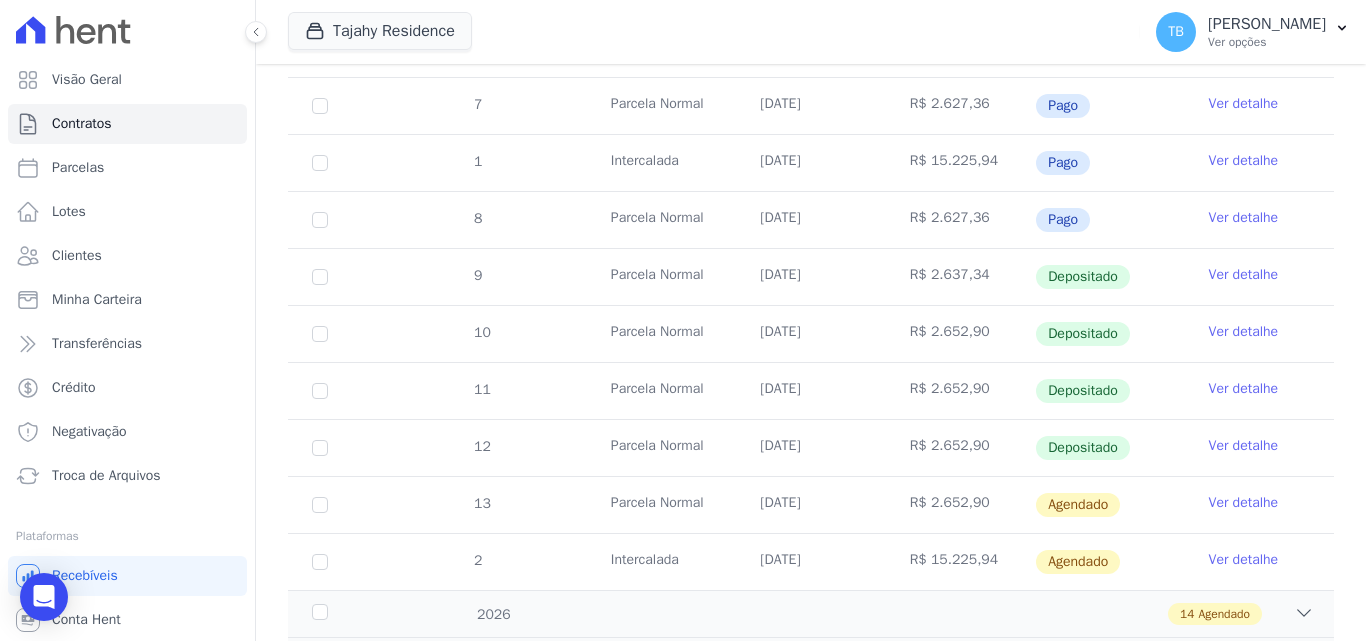 click on "Ver detalhe" at bounding box center (1244, 446) 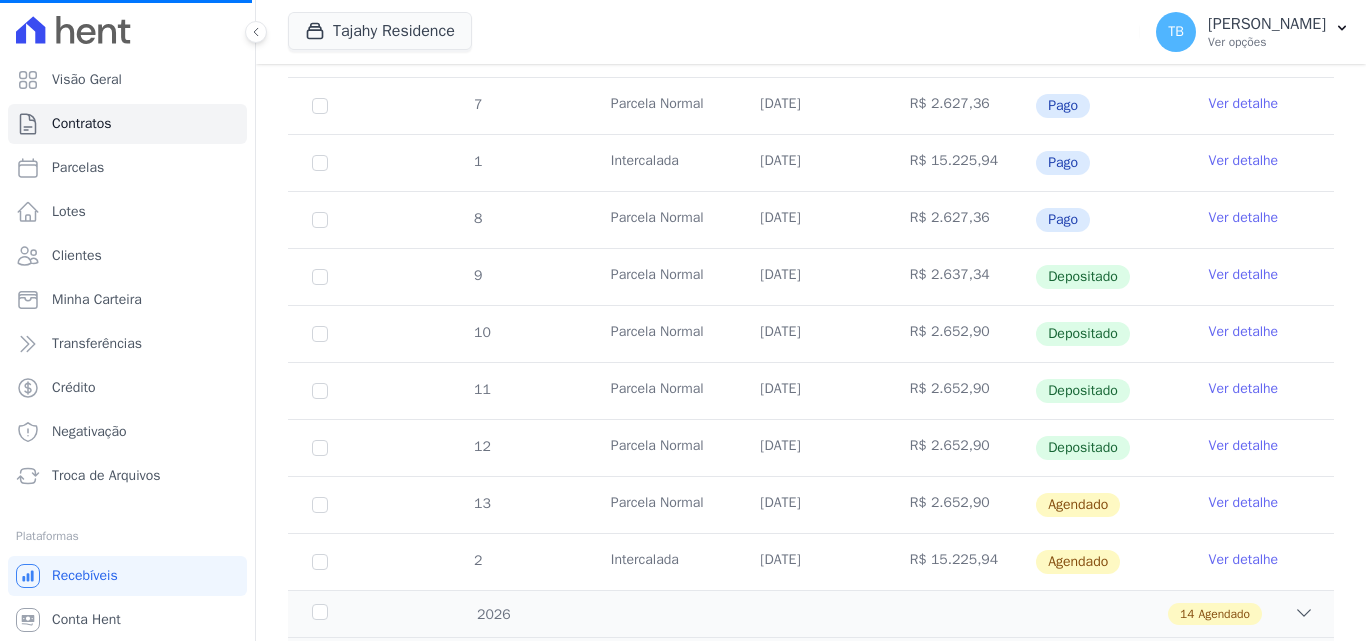 click on "Ver detalhe" at bounding box center (1244, 446) 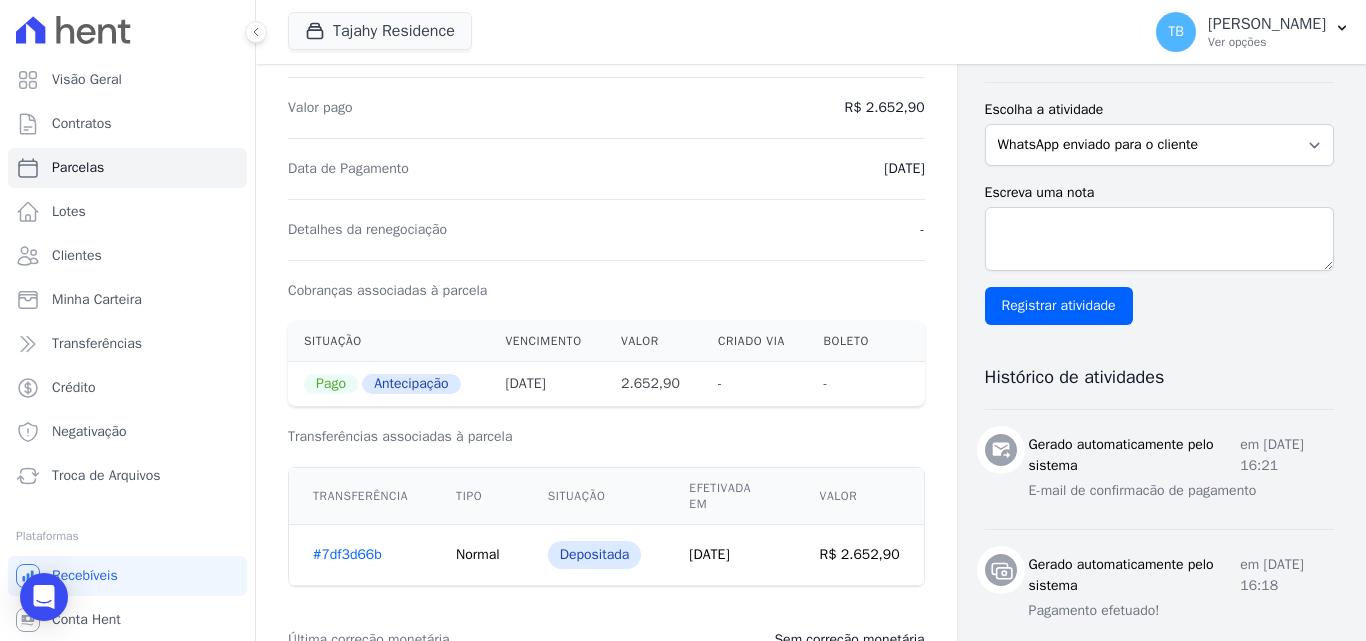 scroll, scrollTop: 500, scrollLeft: 0, axis: vertical 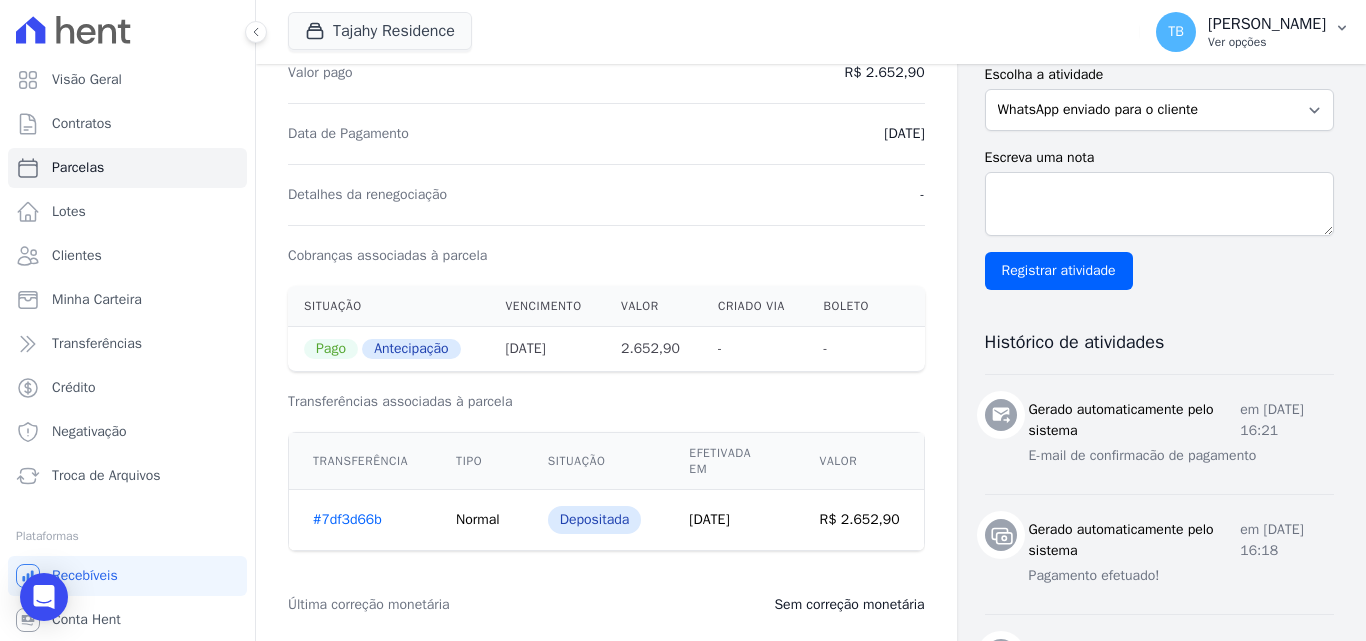 click on "Ver opções" at bounding box center [1267, 42] 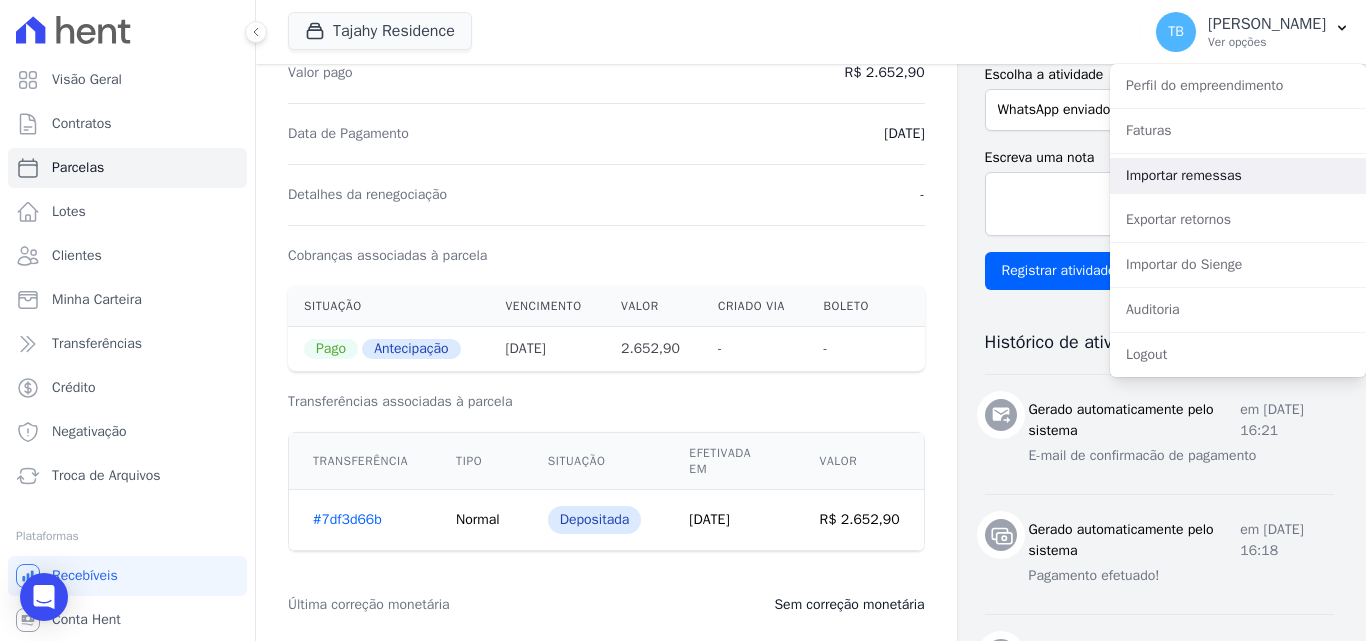 click on "Importar remessas" at bounding box center [1238, 176] 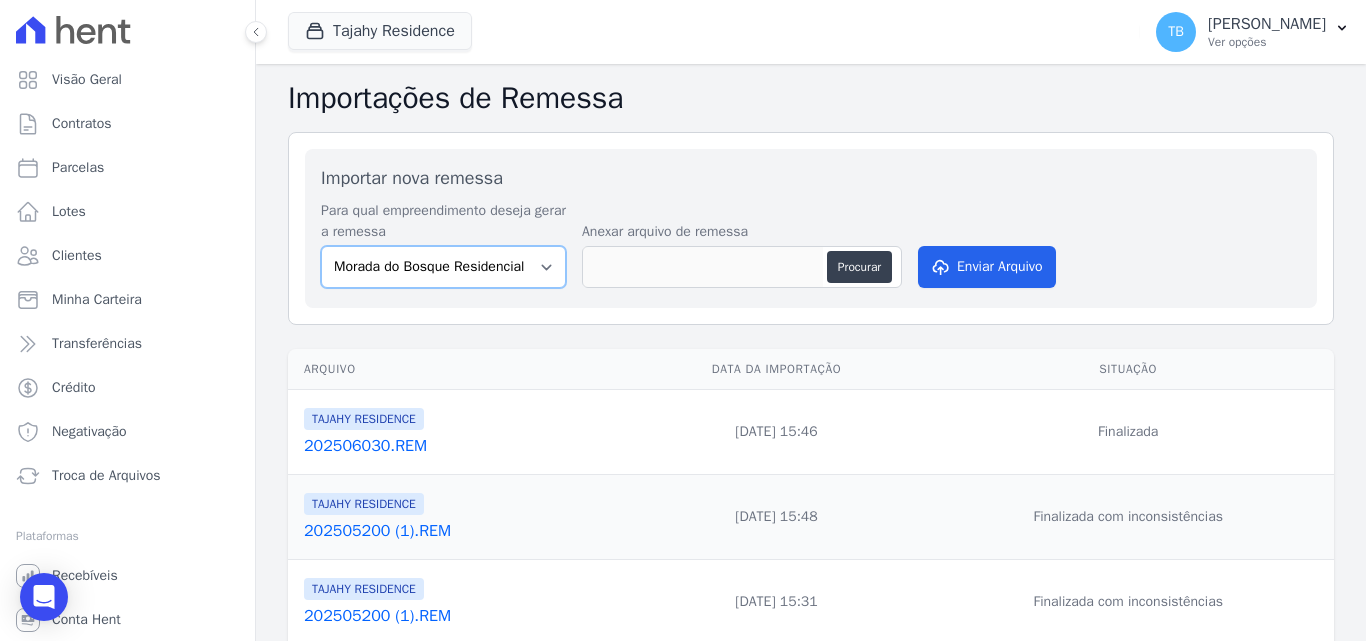 click on "Morada do Bosque Residencial" at bounding box center (443, 267) 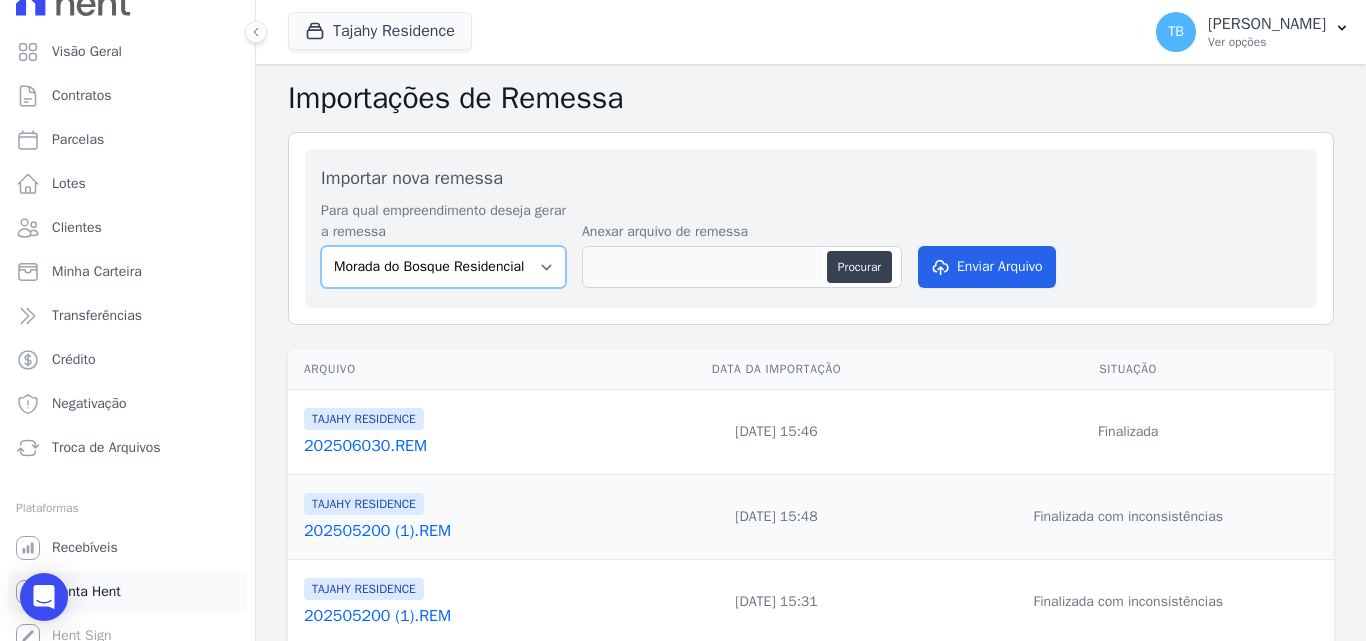 scroll, scrollTop: 43, scrollLeft: 0, axis: vertical 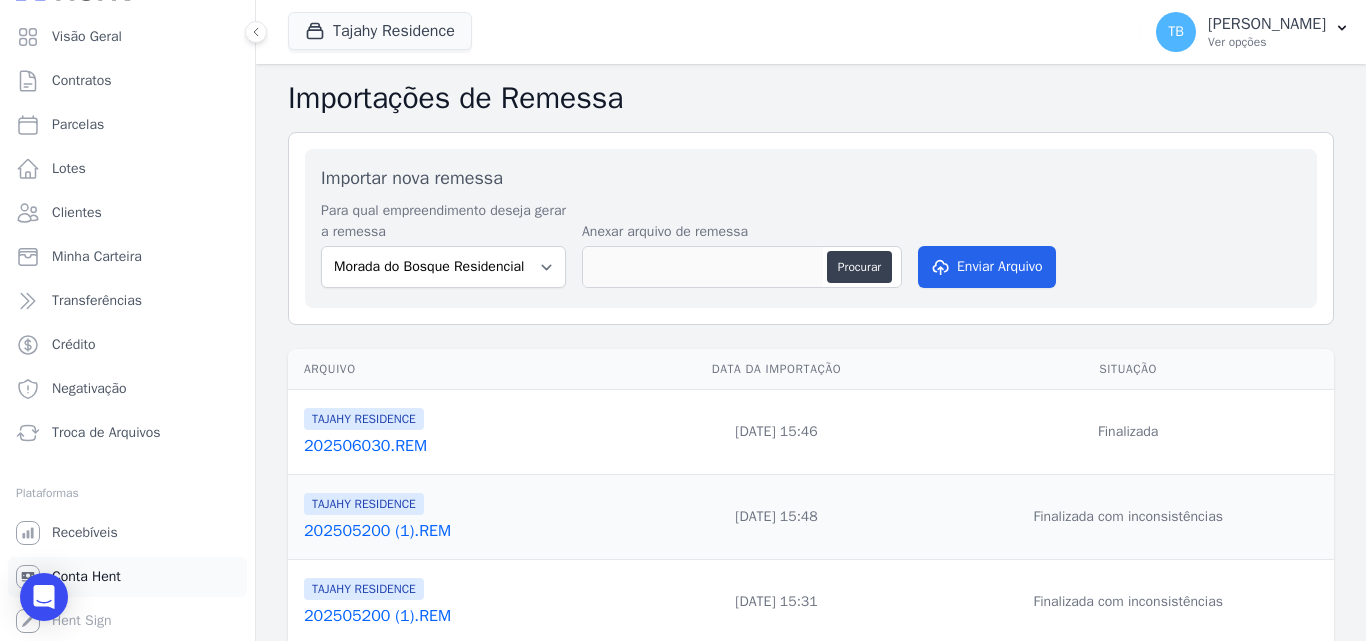 click on "Conta Hent" at bounding box center (86, 577) 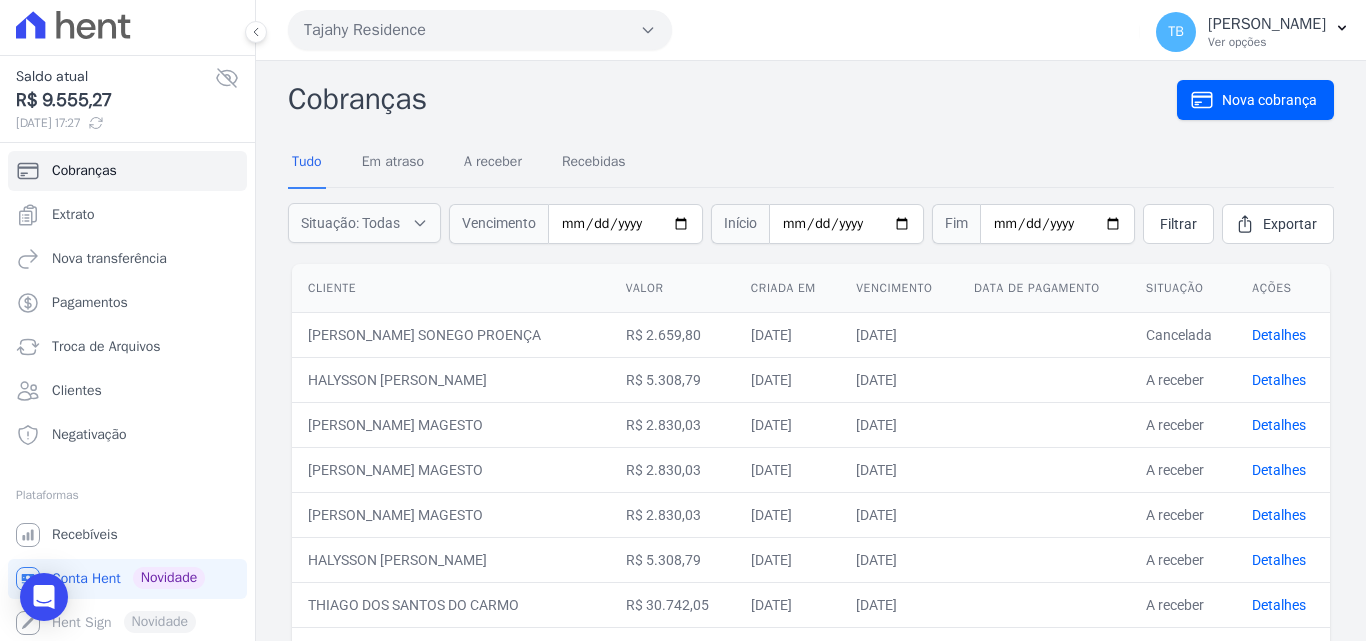 scroll, scrollTop: 7, scrollLeft: 0, axis: vertical 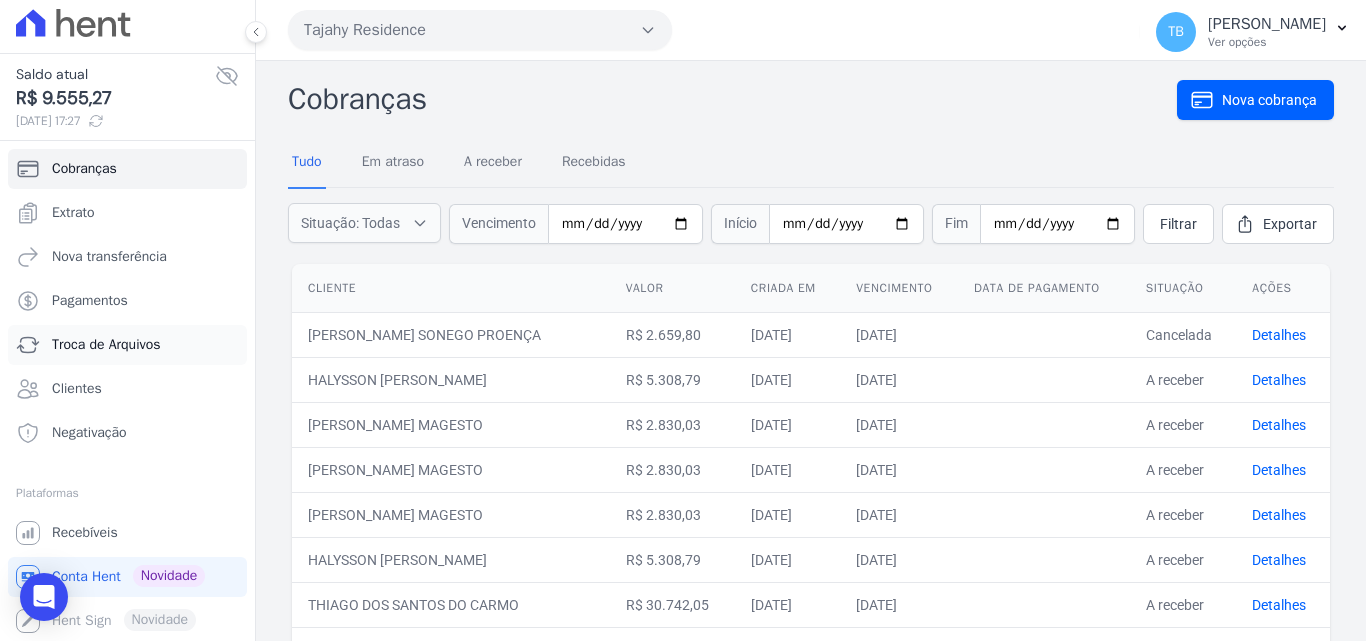 click on "Troca de Arquivos" at bounding box center (106, 345) 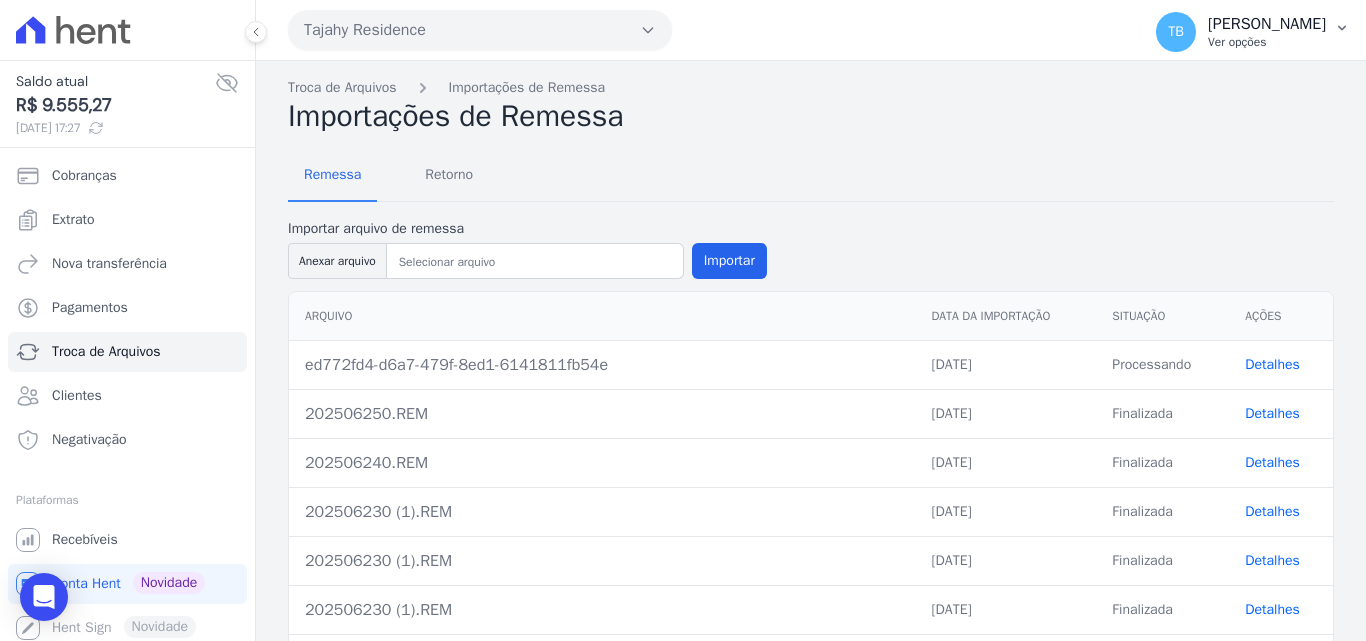 click on "Ver opções" at bounding box center [1267, 42] 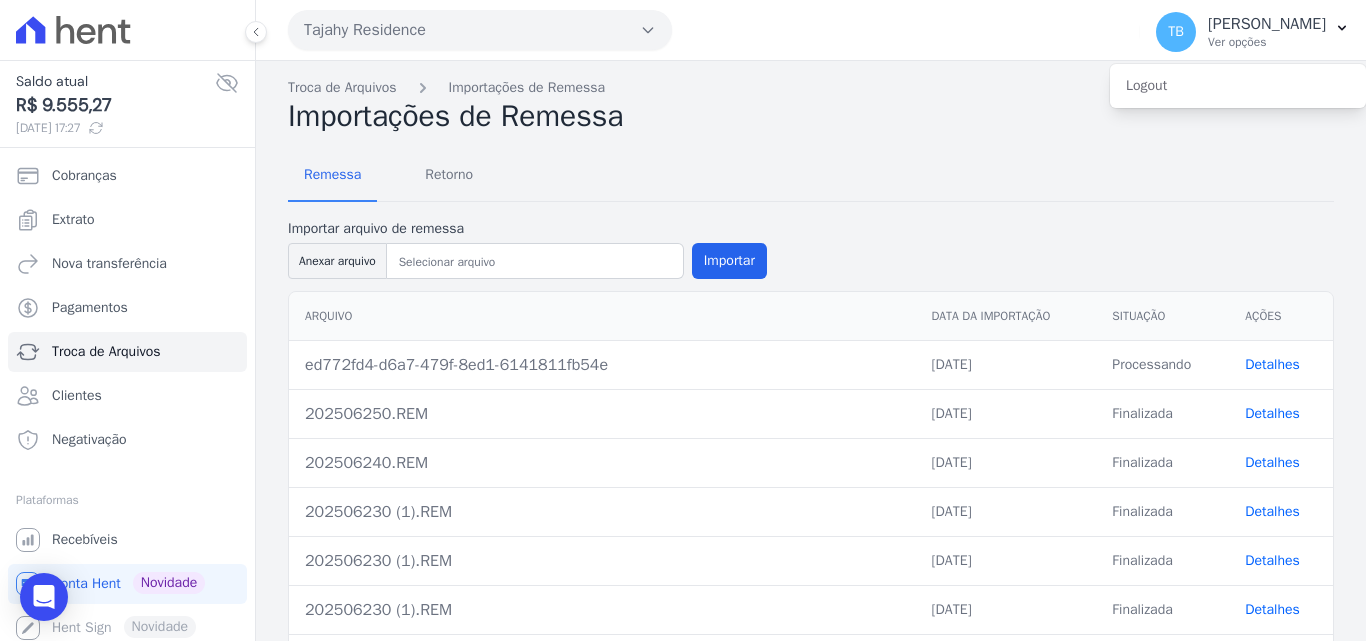 click on "Importar arquivo de remessa" at bounding box center [527, 228] 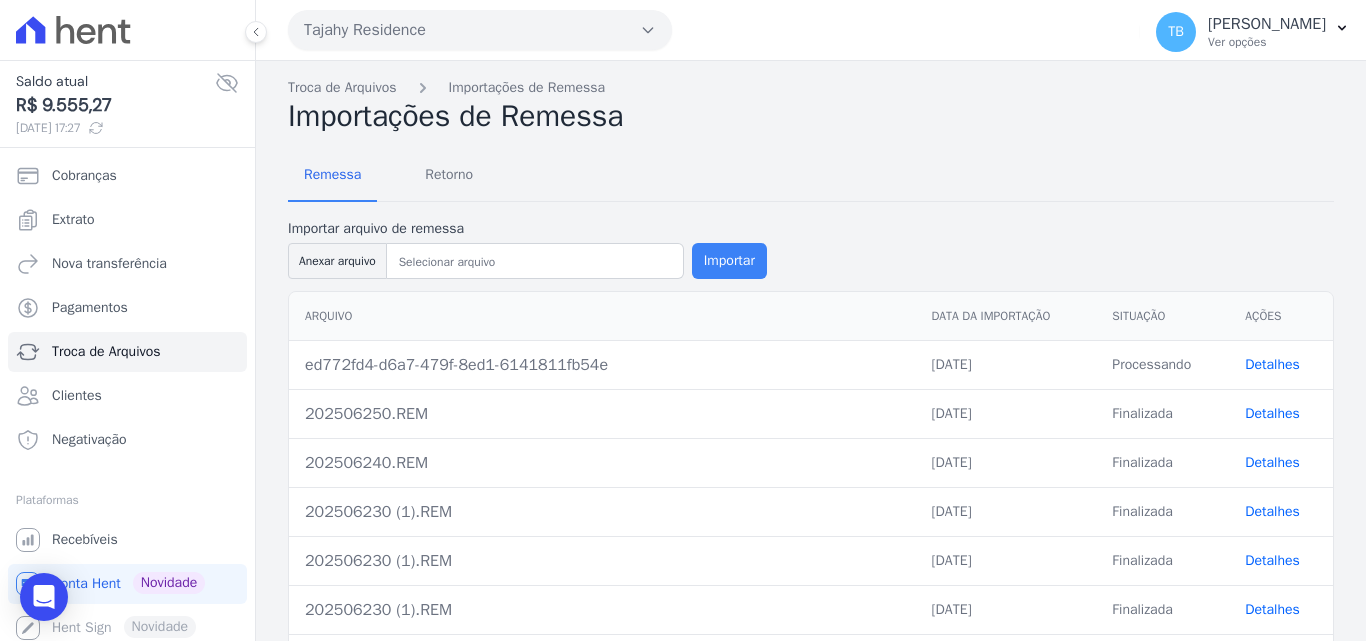 click on "Importar" at bounding box center (729, 261) 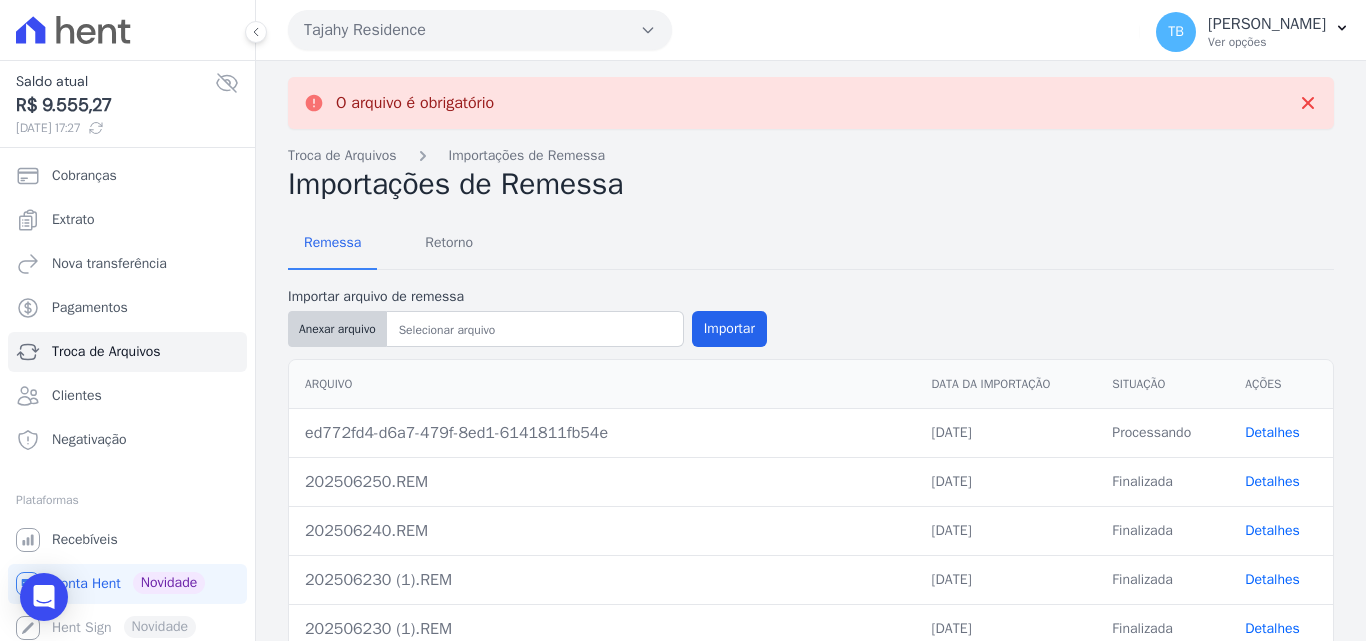 click on "Anexar arquivo" at bounding box center [337, 329] 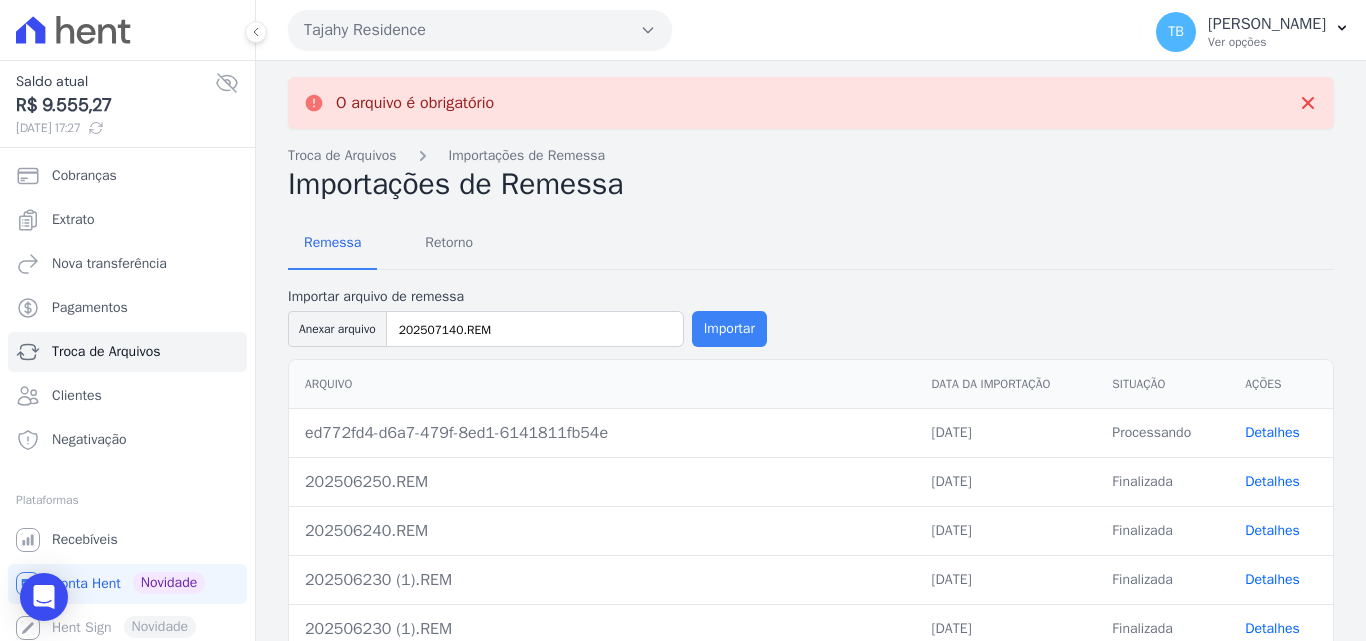 click on "Importar" at bounding box center (729, 329) 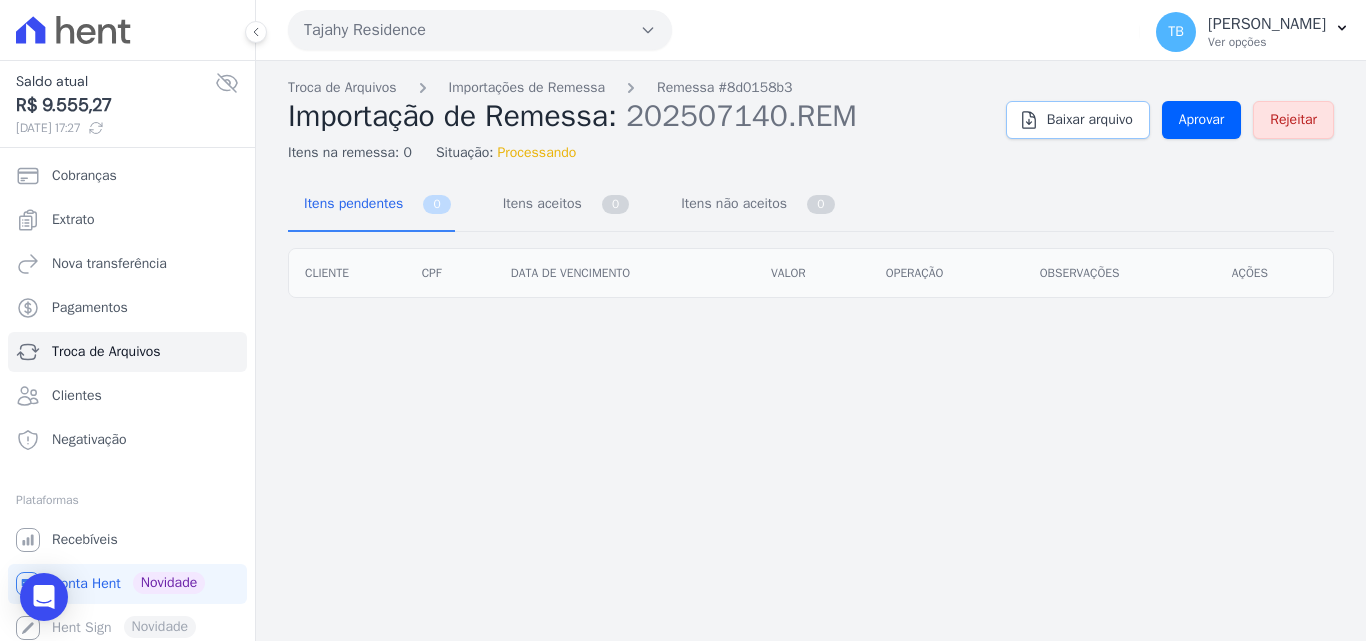 click on "Baixar arquivo" at bounding box center (1090, 120) 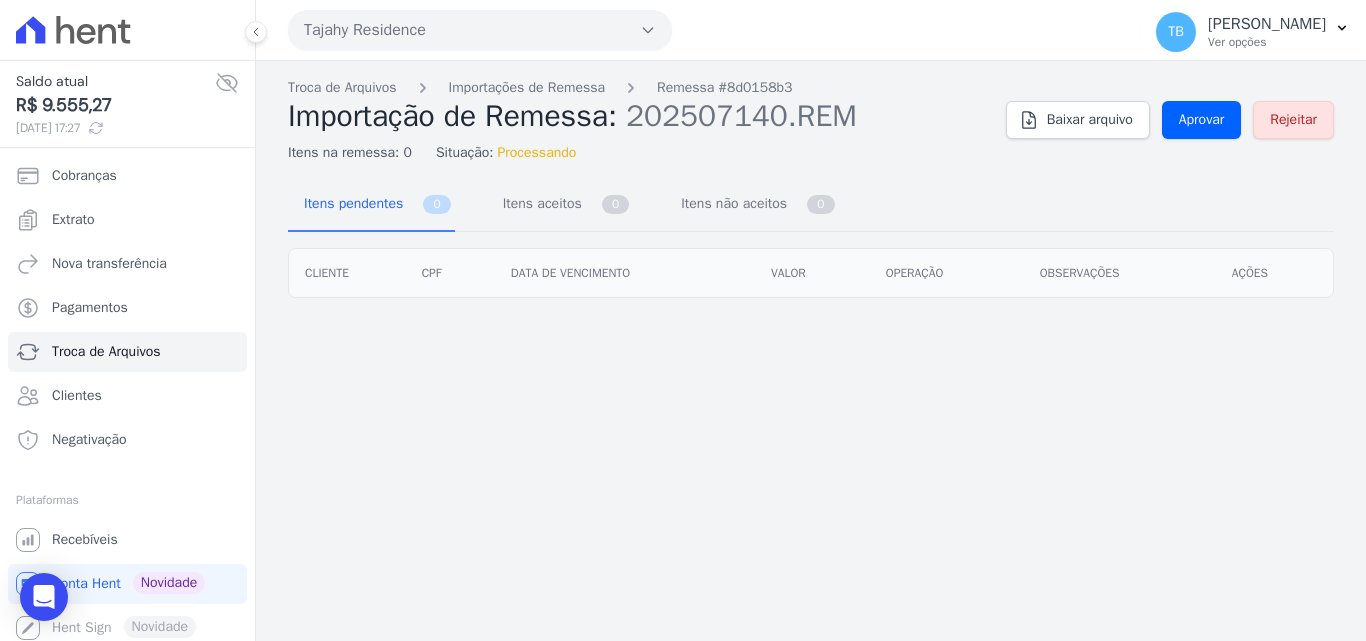 click on "Itens pendentes
0
Itens aceitos
0
Itens não aceitos
0" at bounding box center [811, 205] 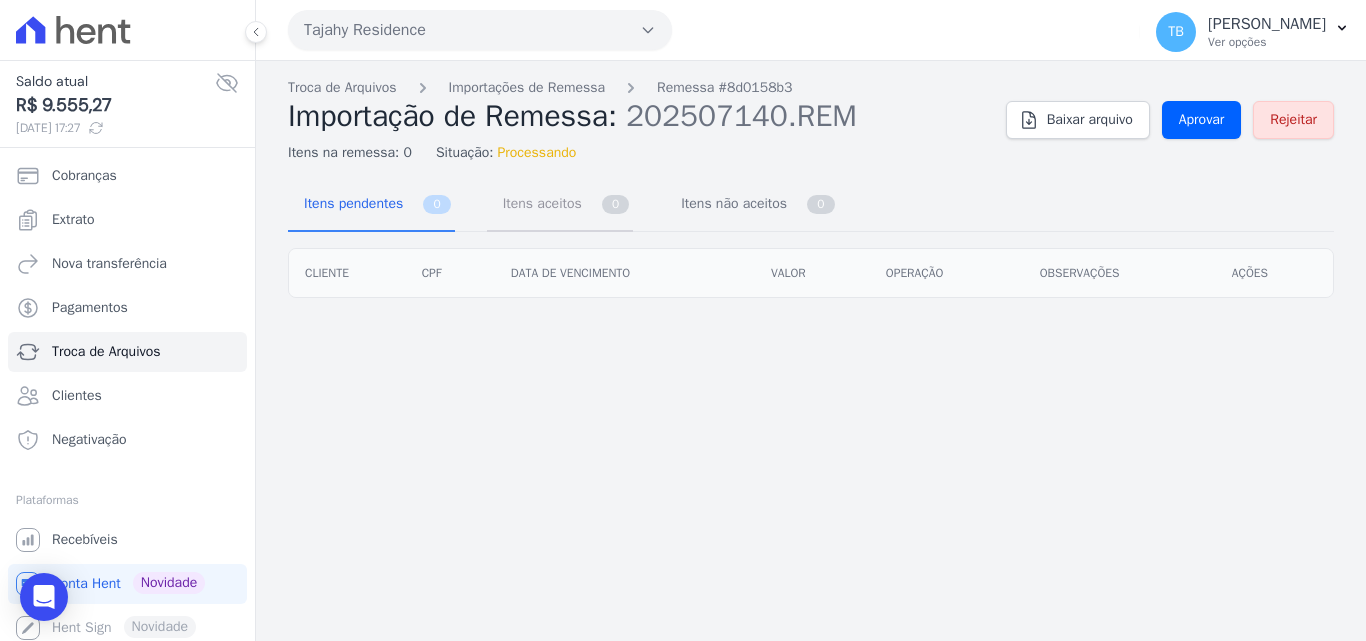 click on "Itens aceitos" at bounding box center [538, 203] 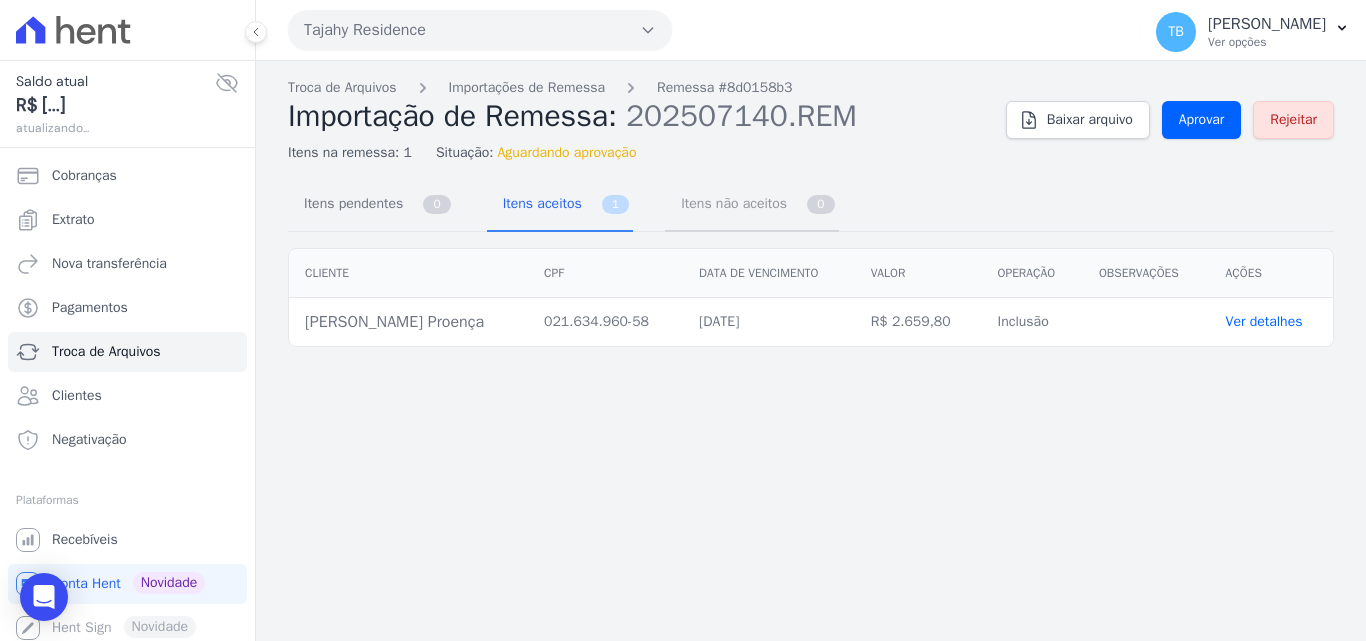 click on "Itens não aceitos" at bounding box center [730, 203] 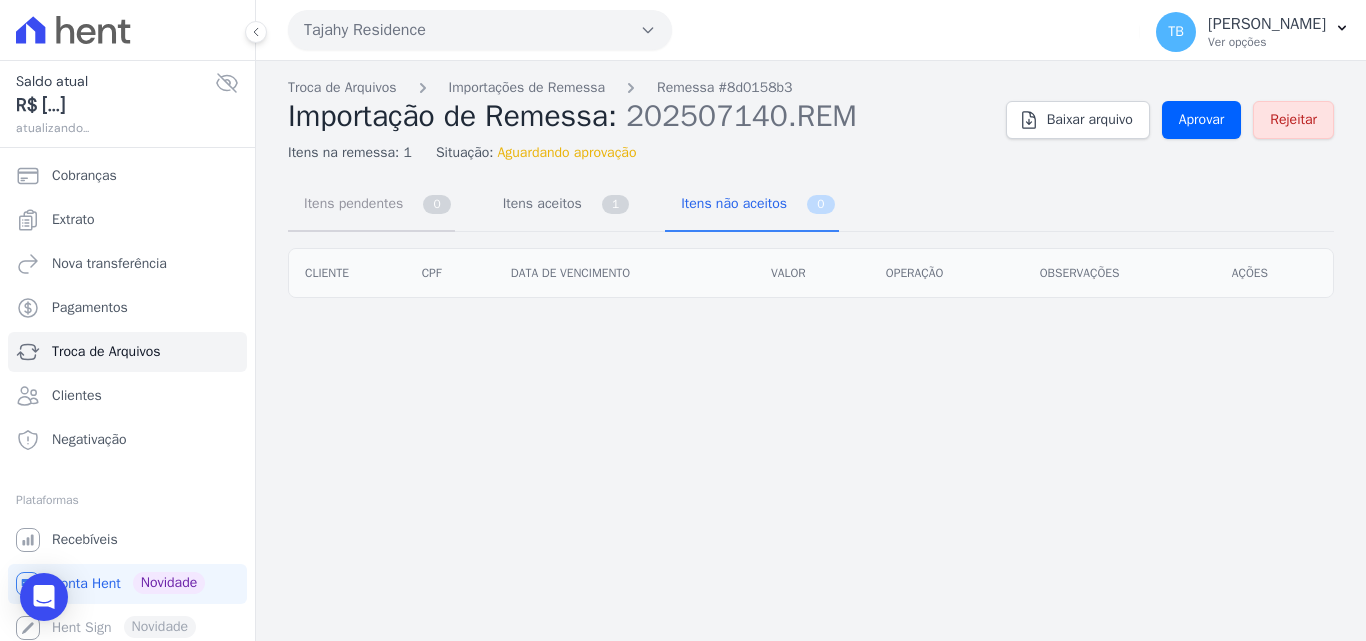click on "Itens pendentes" at bounding box center (349, 203) 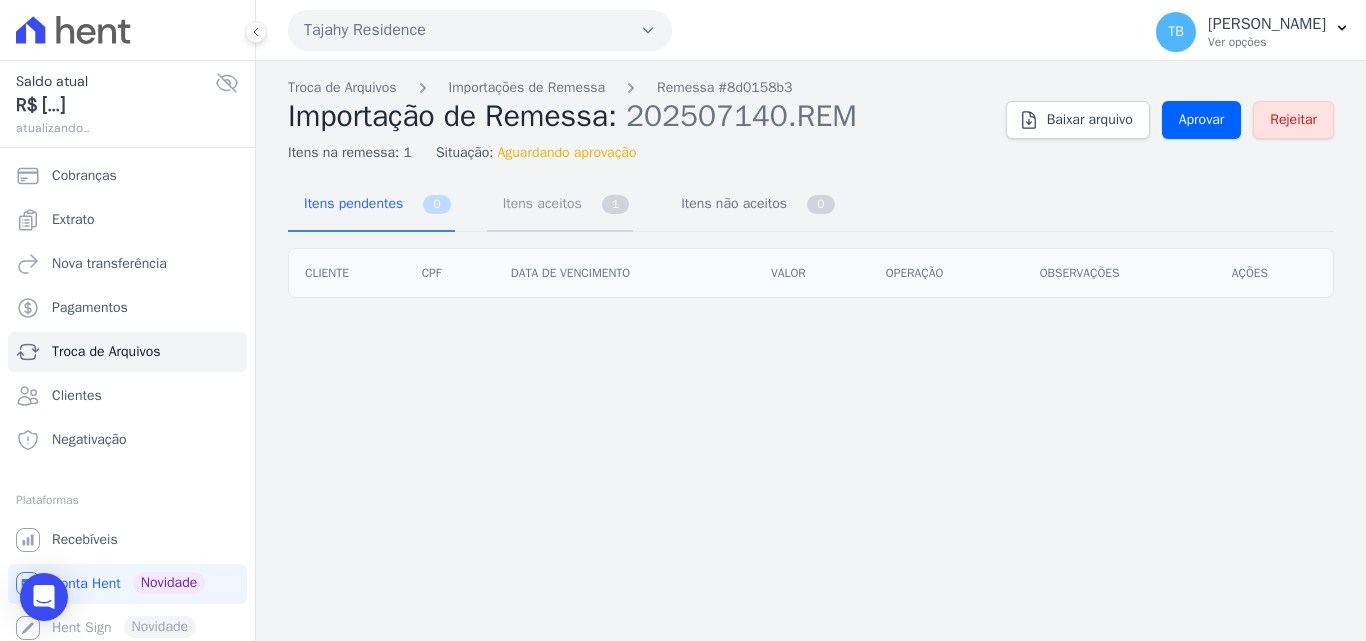 click on "Itens aceitos" at bounding box center [538, 203] 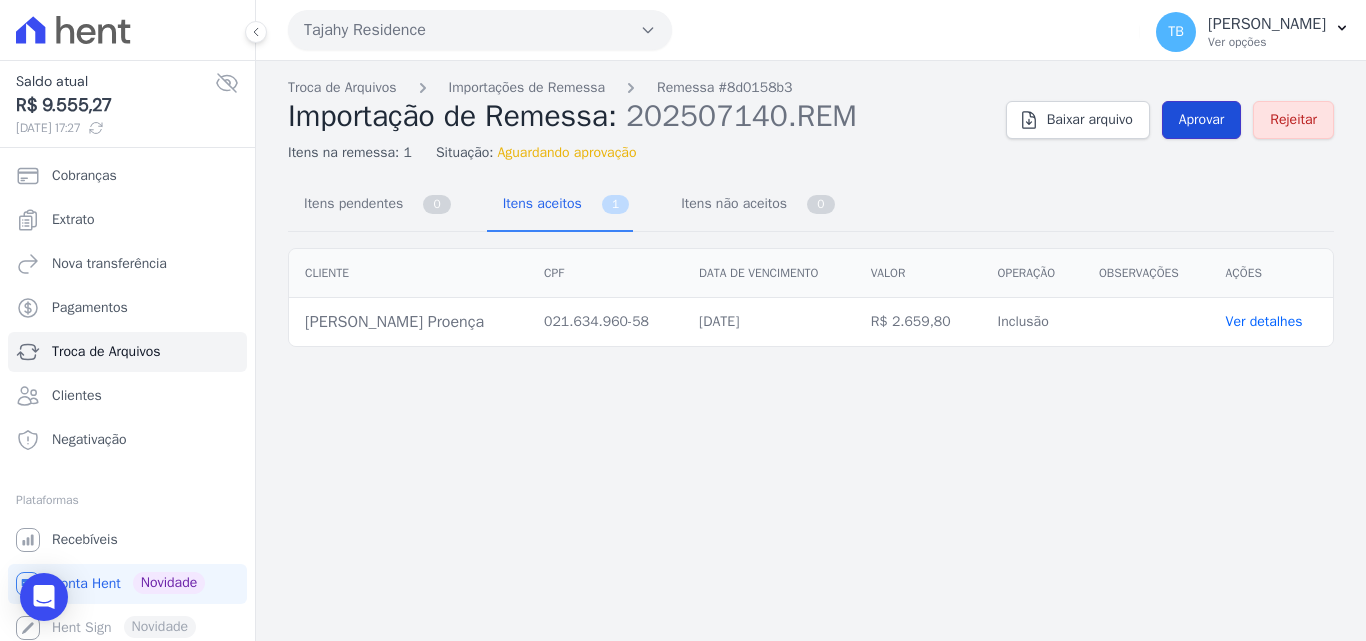 click on "Aprovar" at bounding box center [1202, 120] 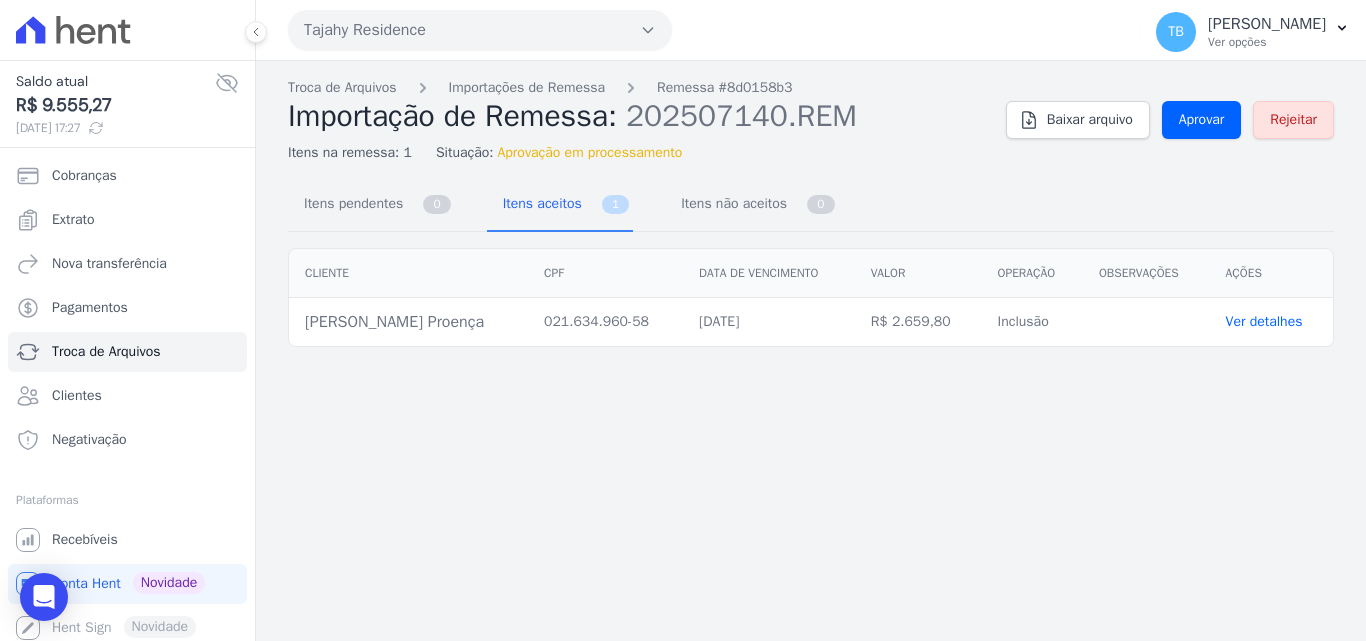 click 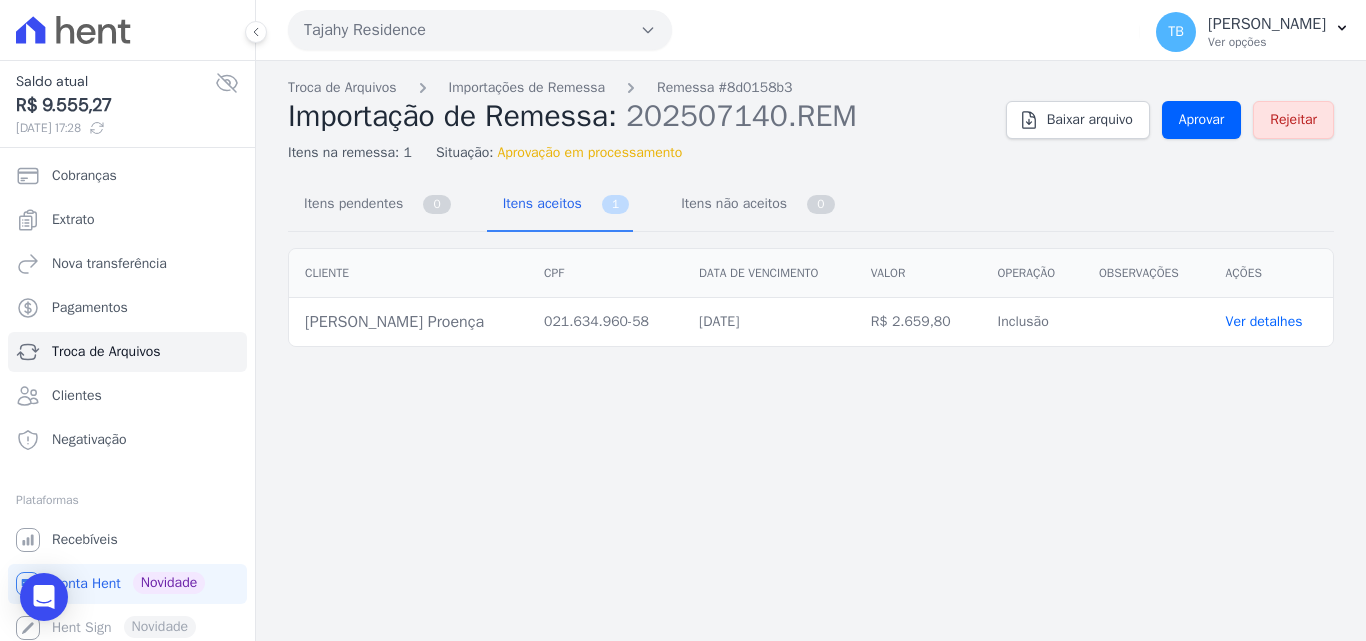 click on "Troca de Arquivos
Importações de Remessa
Remessa
#8d0158b3
Importação de Remessa:
202507140.REM
Itens na remessa: 1
Situação:
Aprovação em processamento
Baixar arquivo
Aprovar
Rejeitar
Itens pendentes
0
Itens aceitos
1
Itens não aceitos
0" at bounding box center [811, 351] 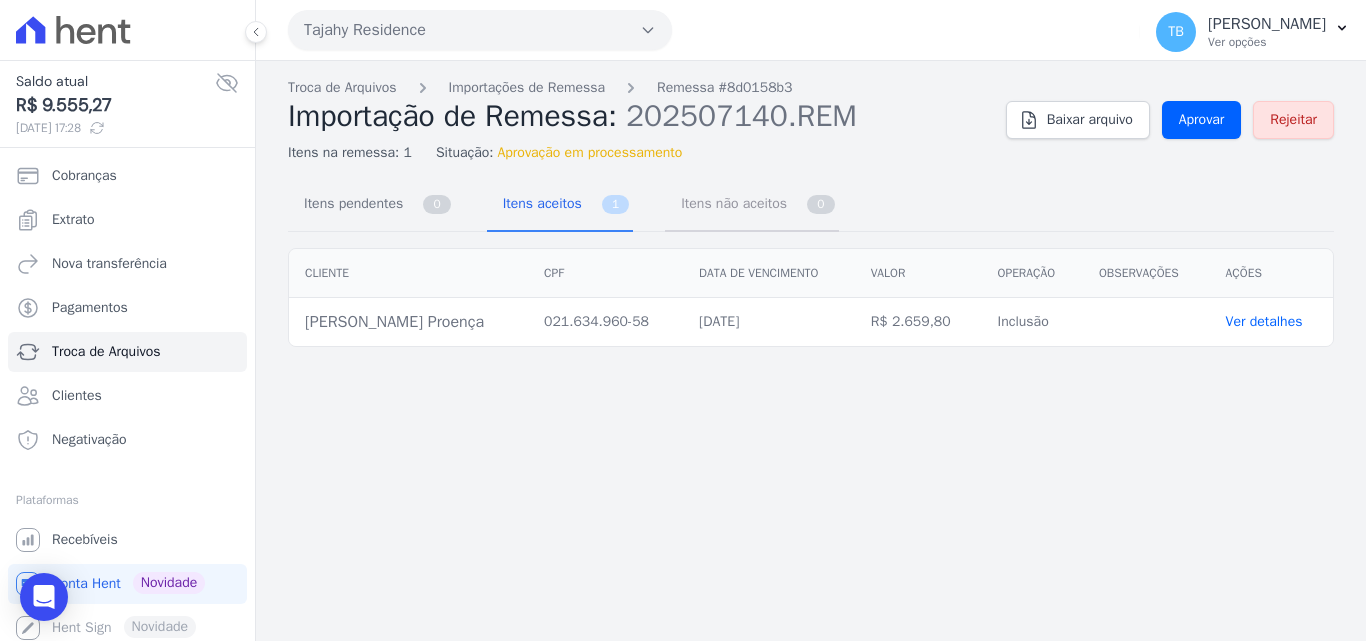 click on "Itens não aceitos" at bounding box center (730, 203) 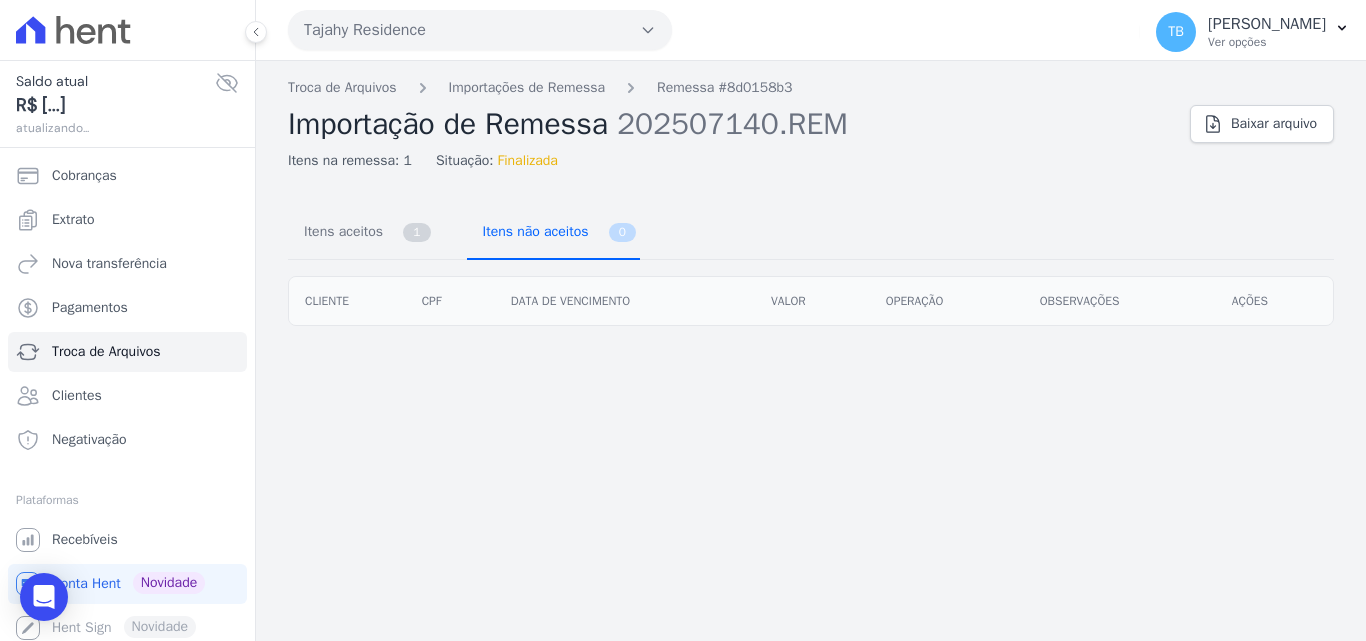 click on "Itens não aceitos" at bounding box center (532, 231) 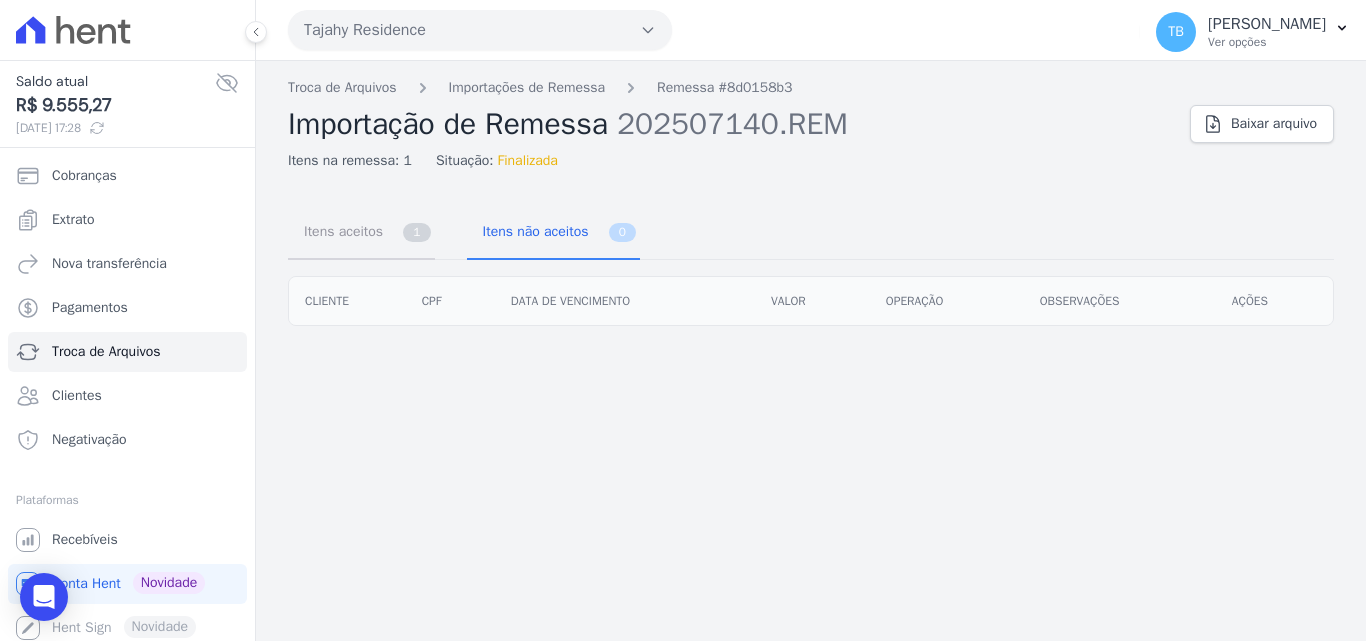 click on "Itens aceitos" at bounding box center [339, 231] 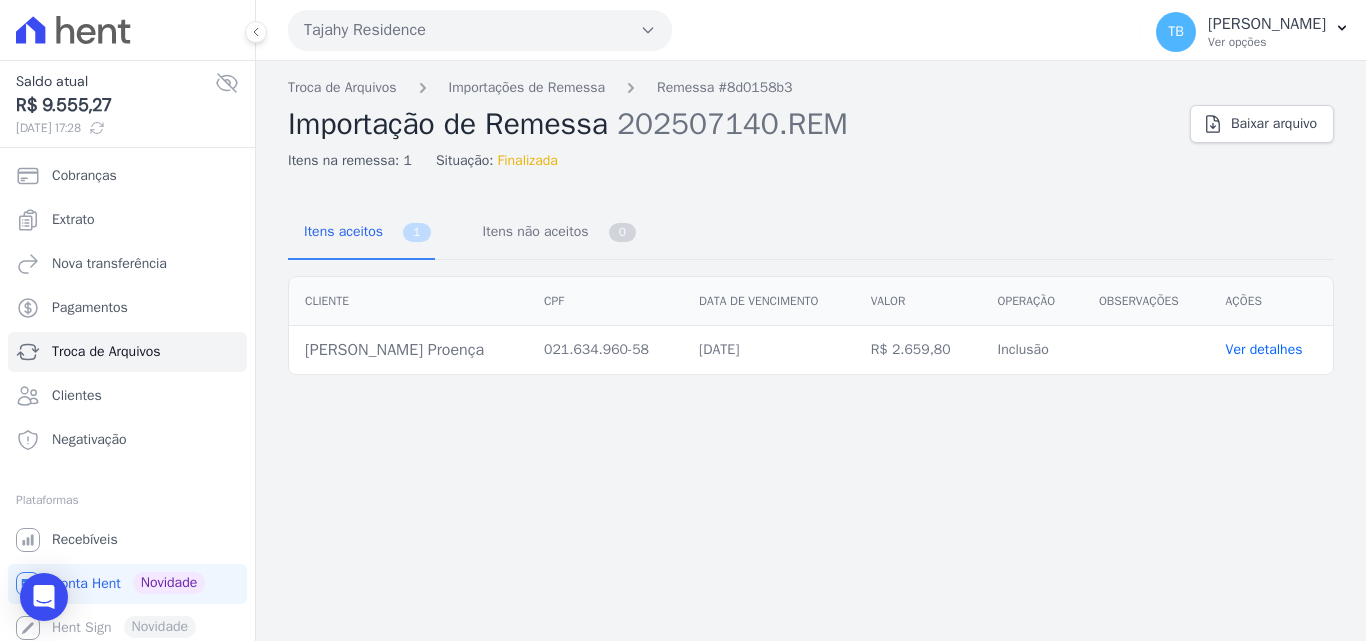 click on "Ver detalhes" at bounding box center (1264, 349) 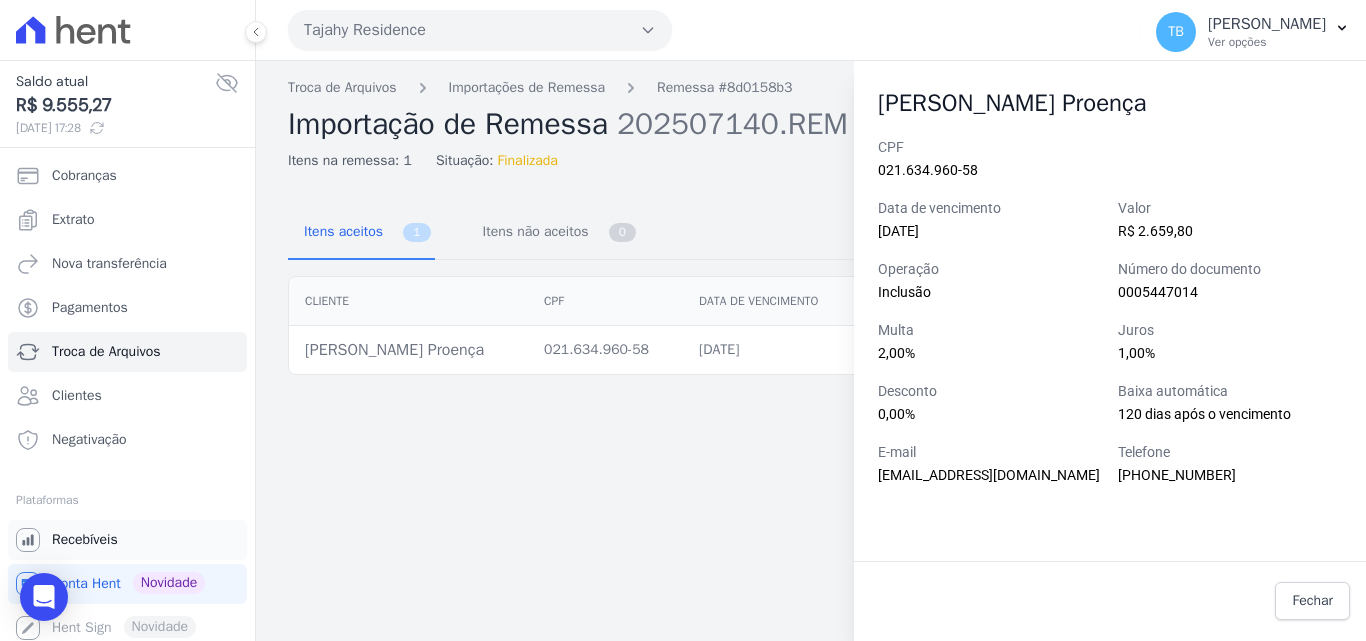 click on "Recebíveis" at bounding box center (85, 540) 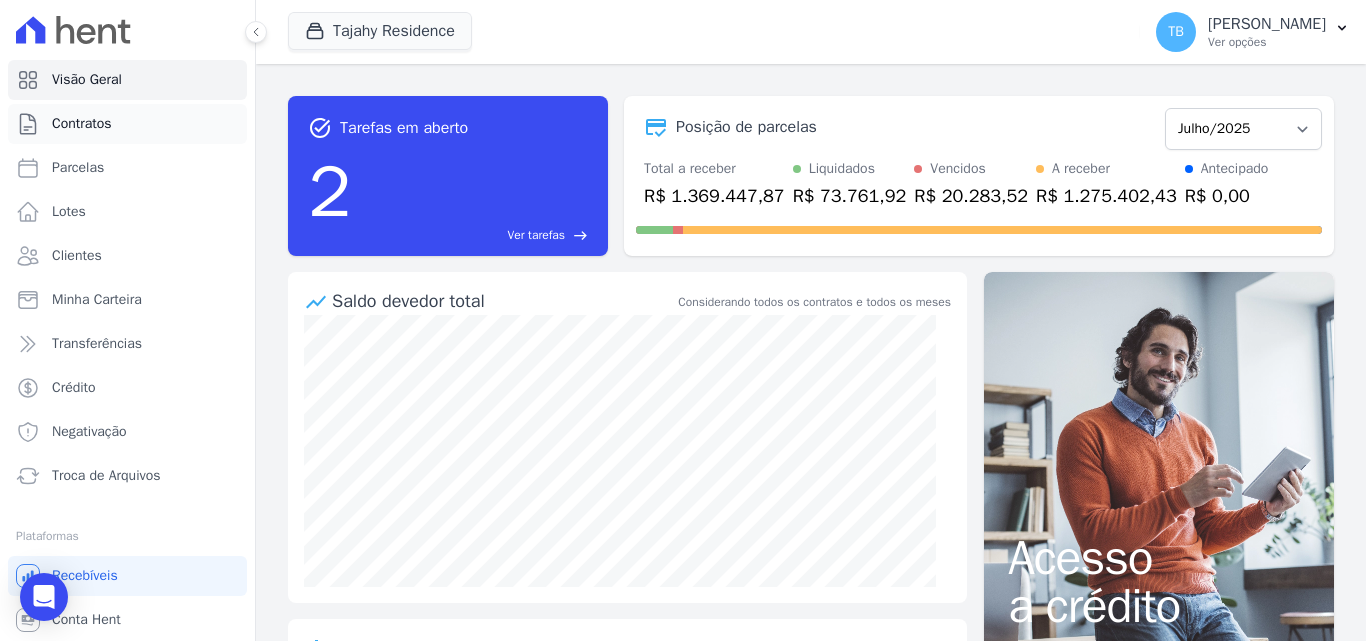 click on "Contratos" at bounding box center (82, 124) 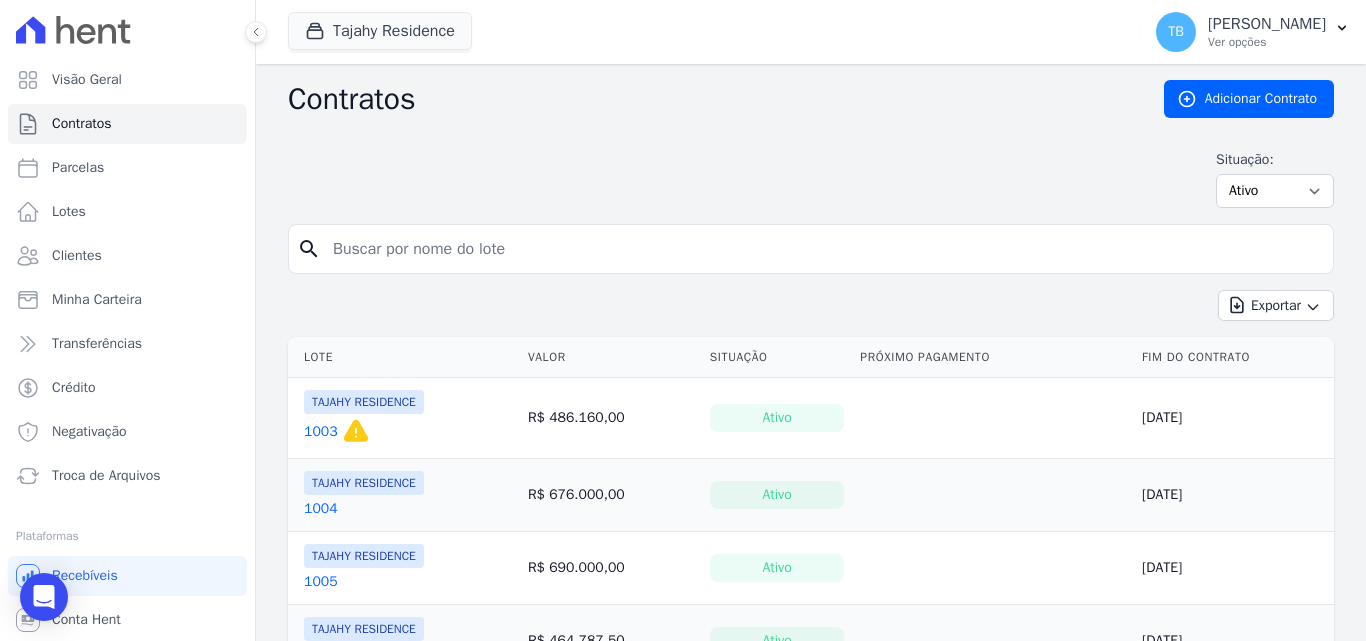 click at bounding box center [823, 249] 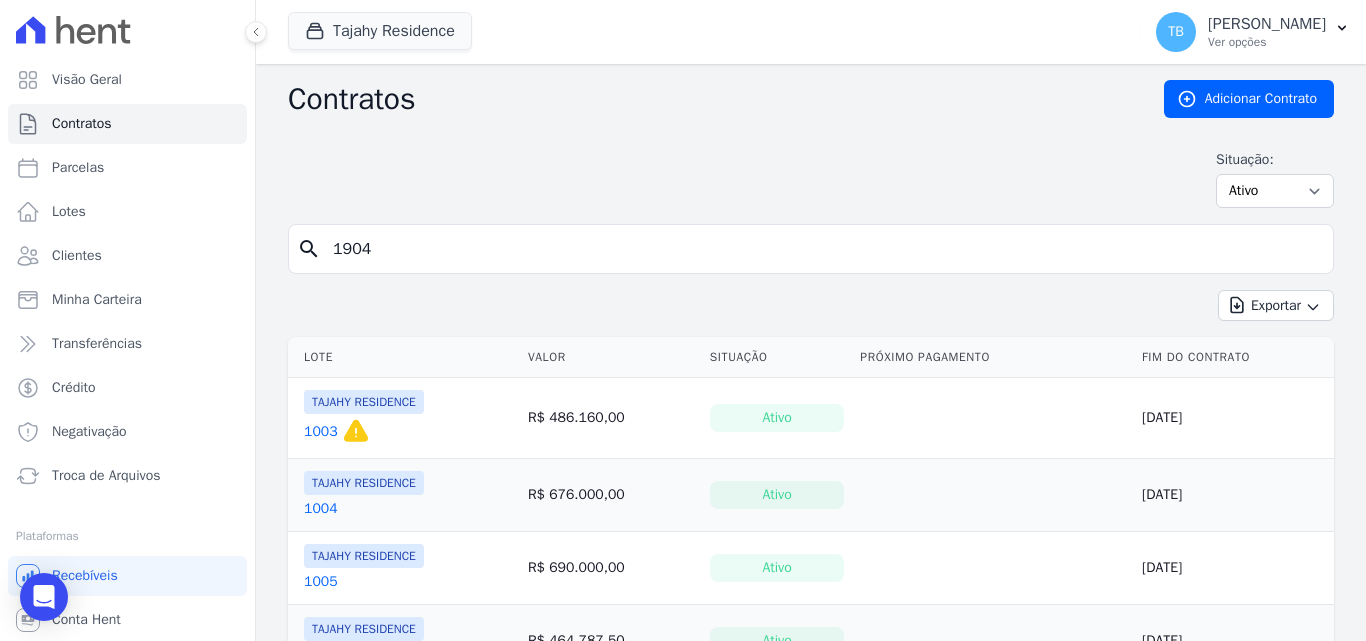 type on "1904" 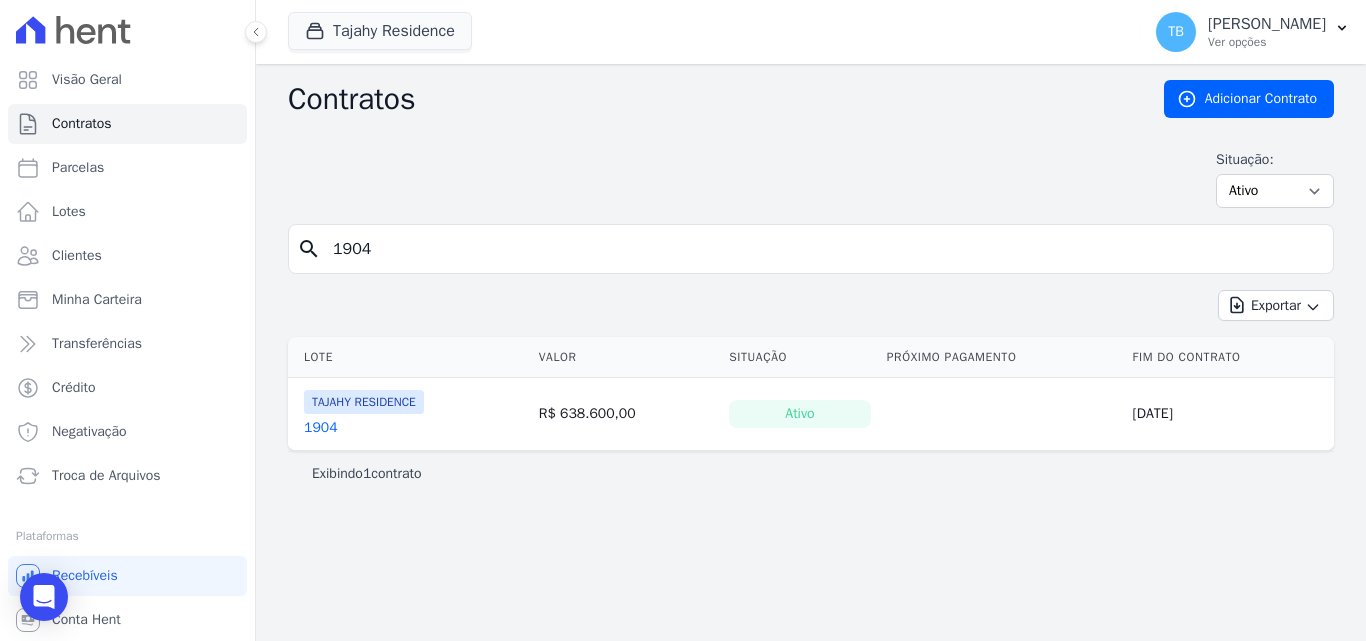 click on "1904" at bounding box center [321, 428] 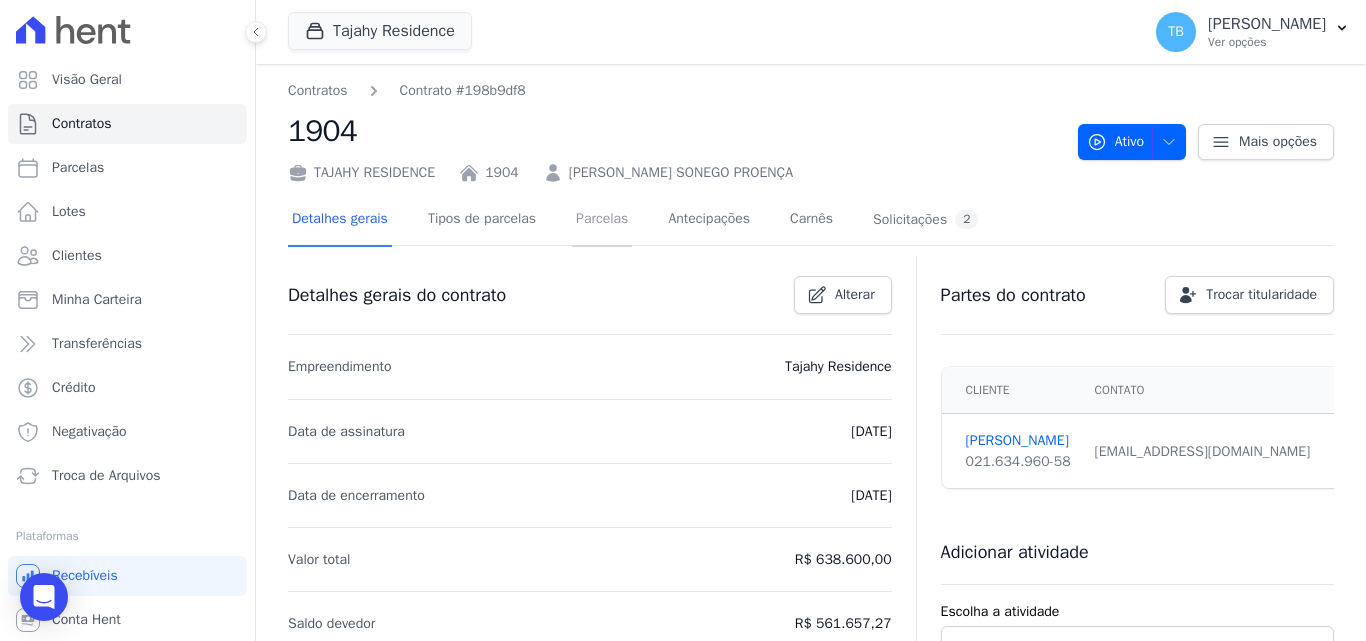 click on "Parcelas" at bounding box center [602, 220] 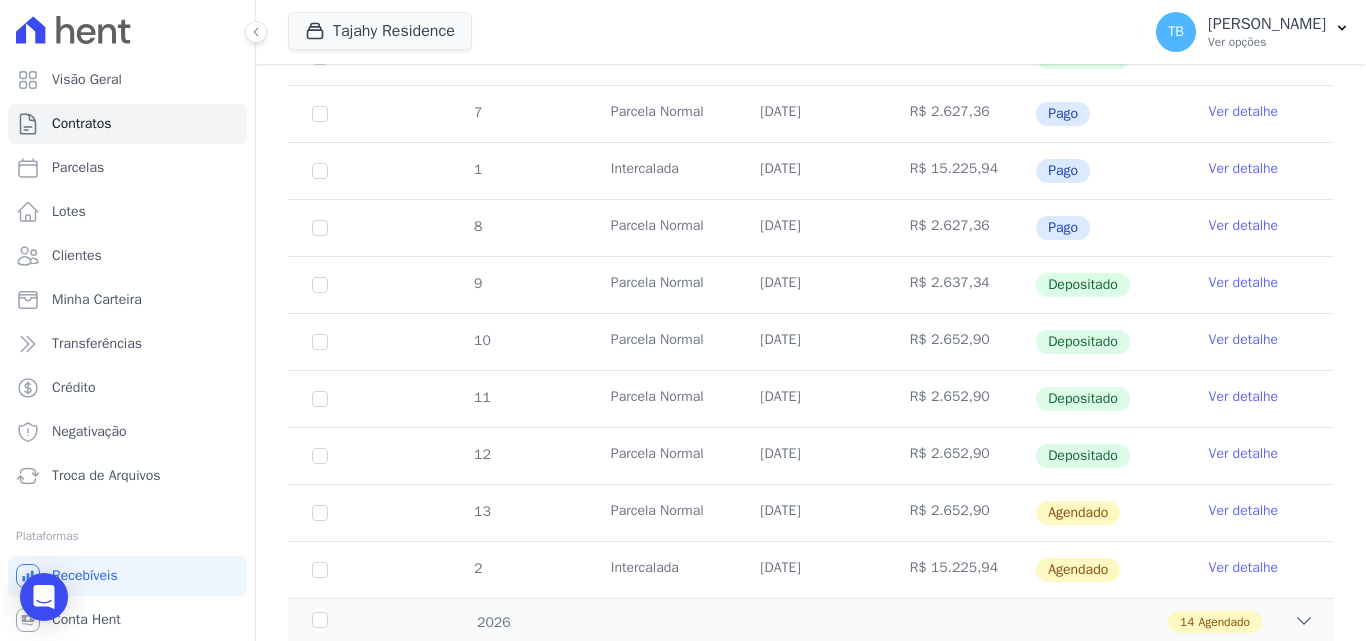 scroll, scrollTop: 800, scrollLeft: 0, axis: vertical 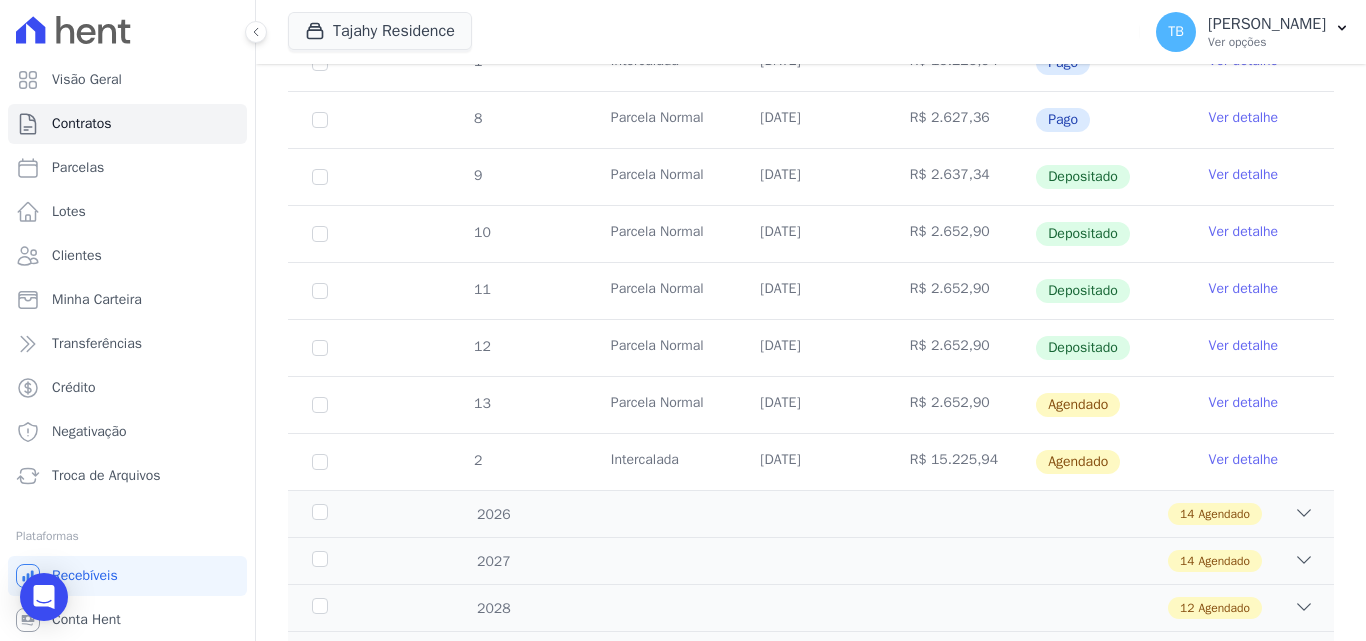 click on "13" at bounding box center [320, 405] 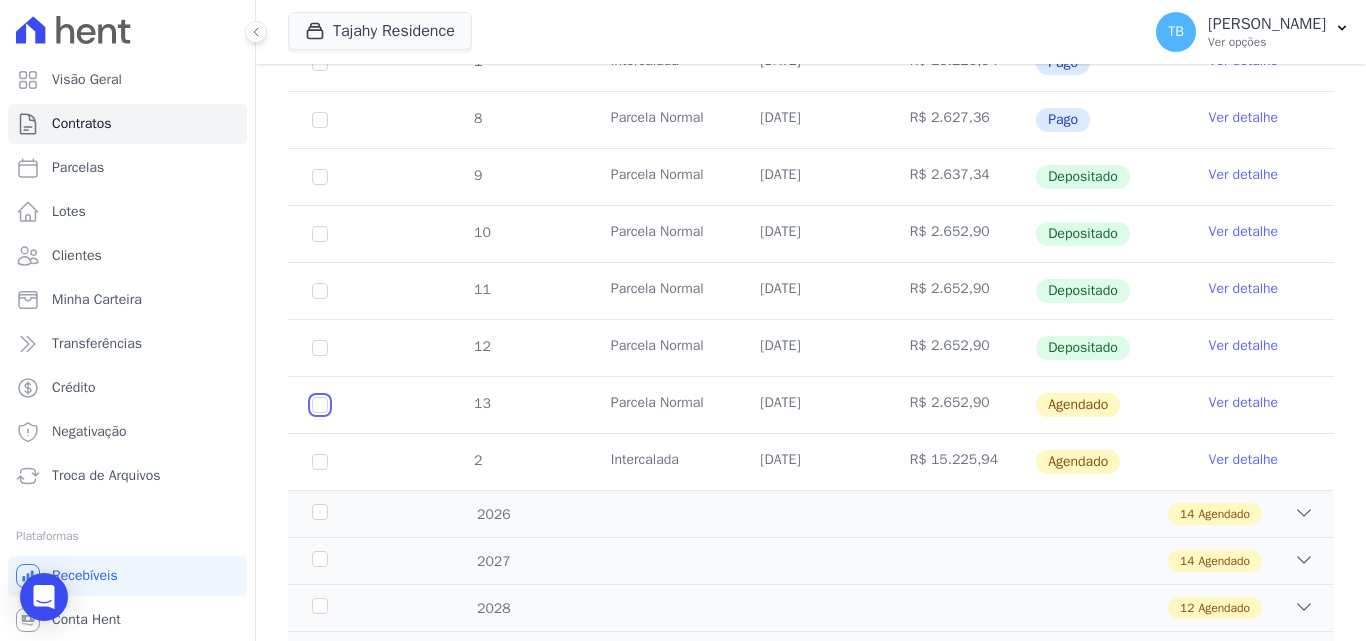 click at bounding box center [320, 405] 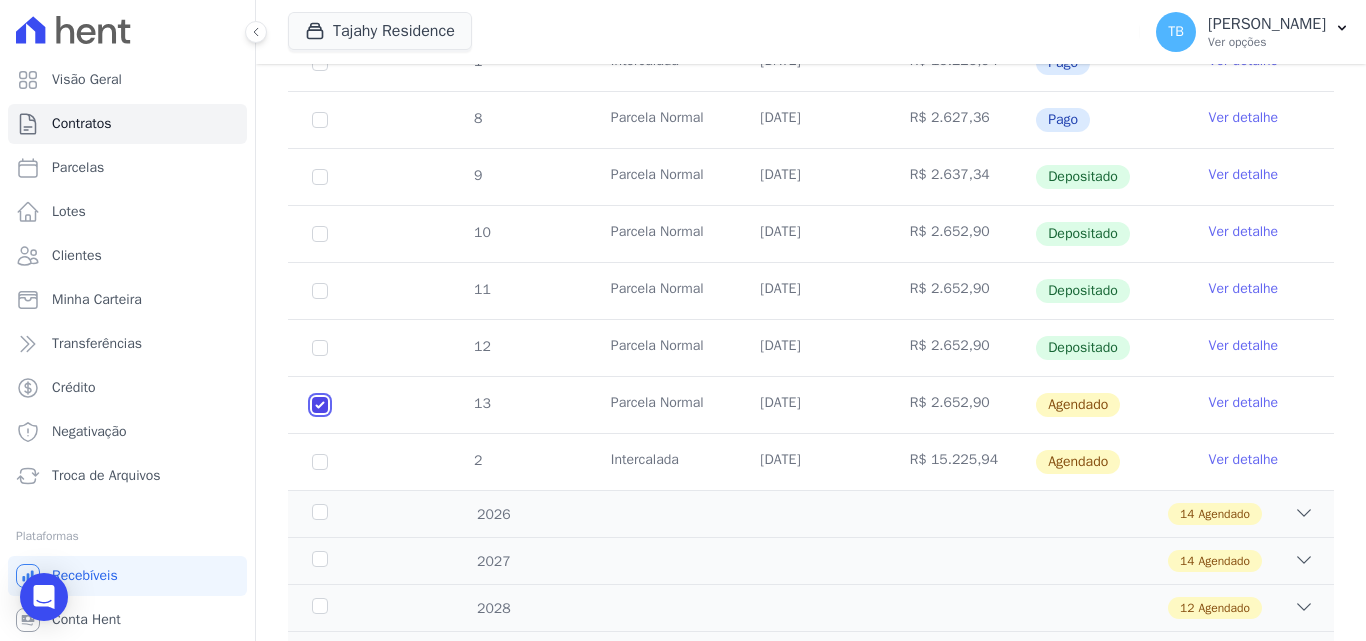 checkbox on "true" 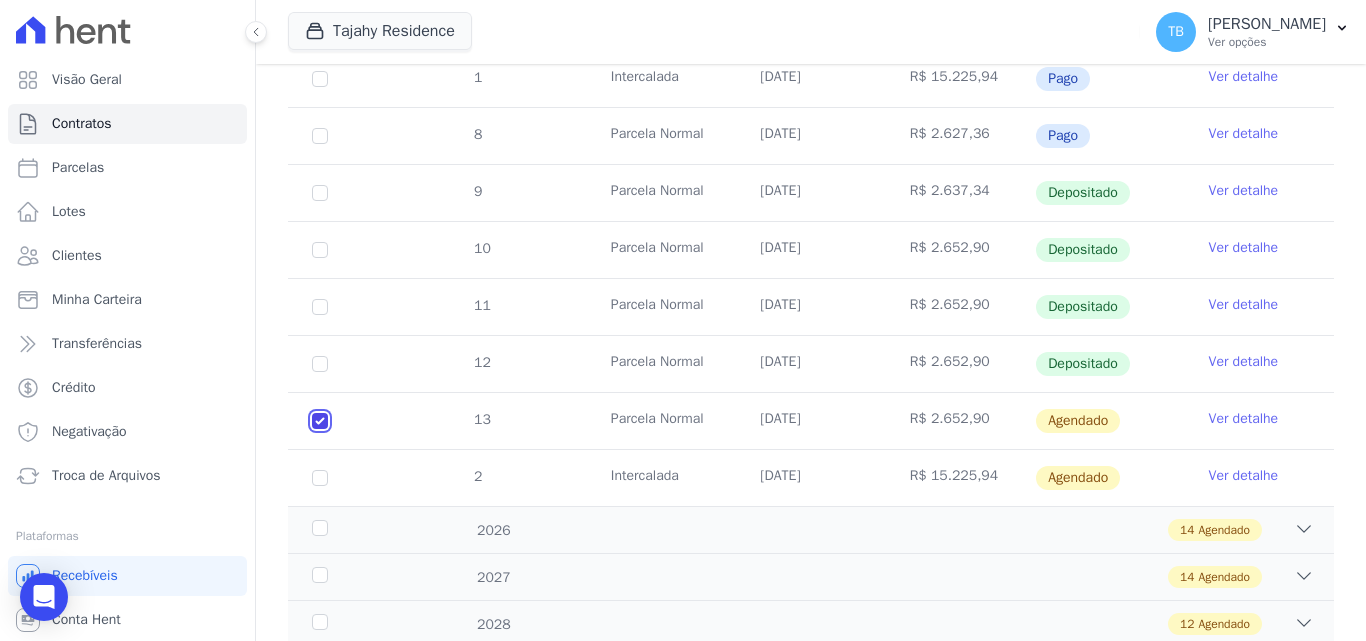 scroll, scrollTop: 816, scrollLeft: 0, axis: vertical 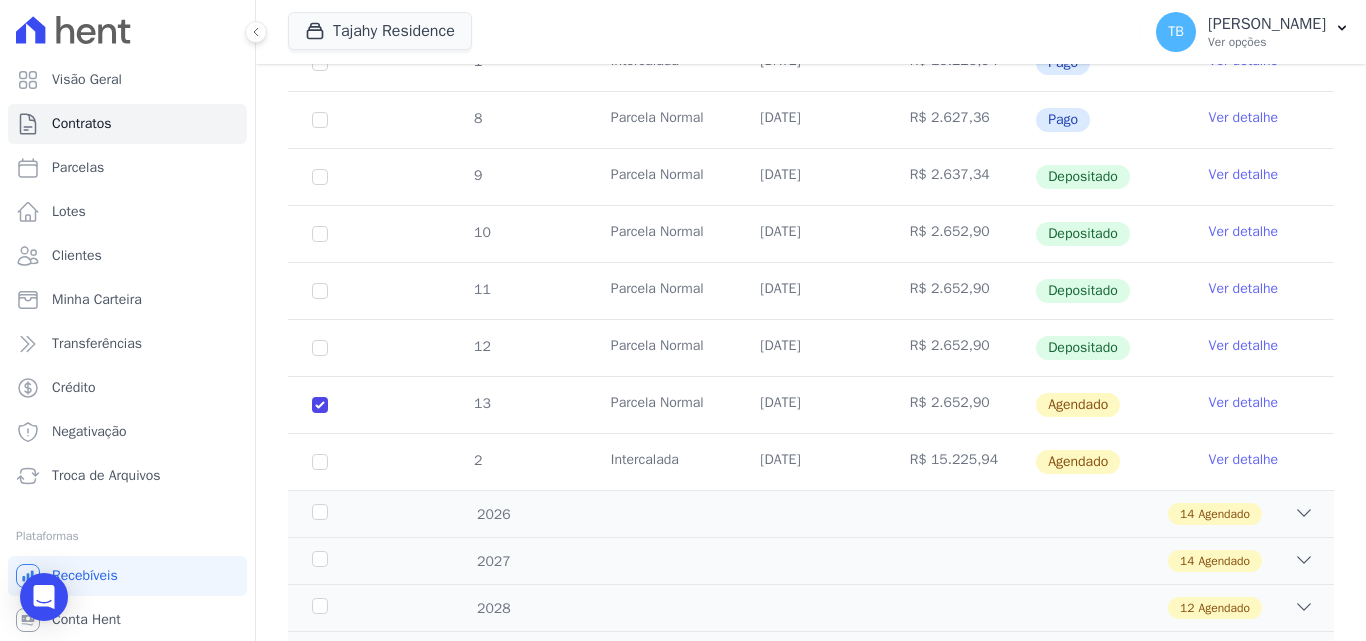 click on "Ver detalhe" at bounding box center (1244, 403) 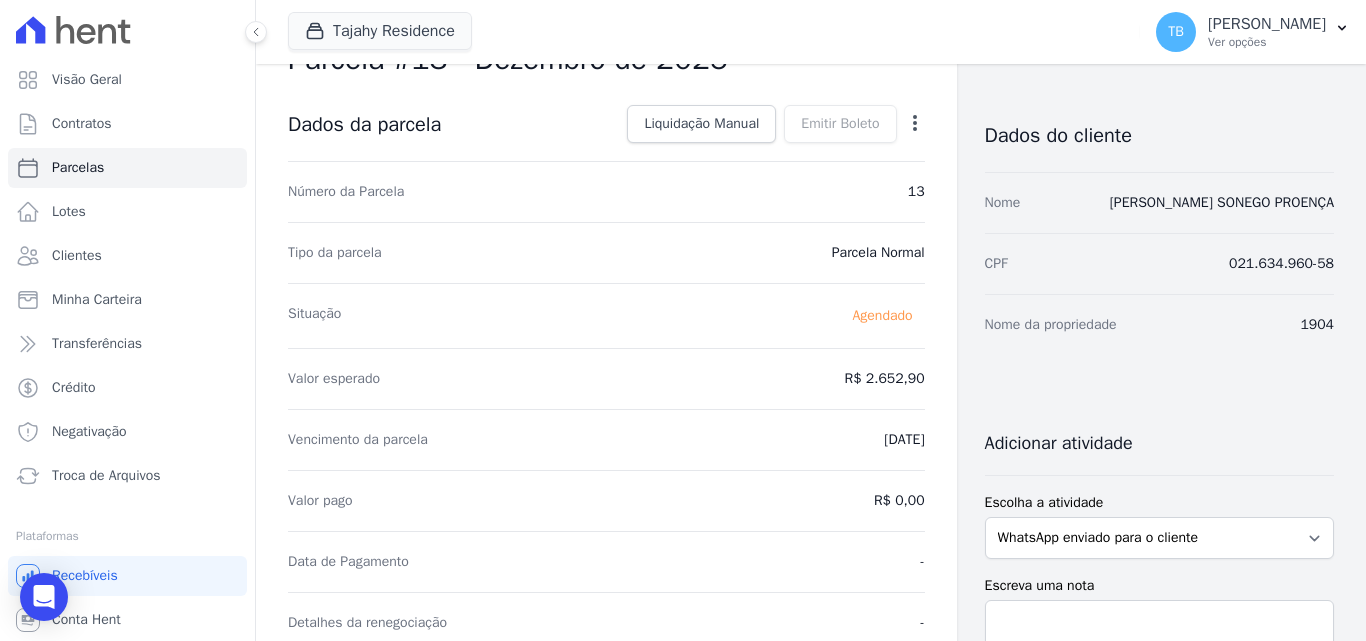 scroll, scrollTop: 0, scrollLeft: 0, axis: both 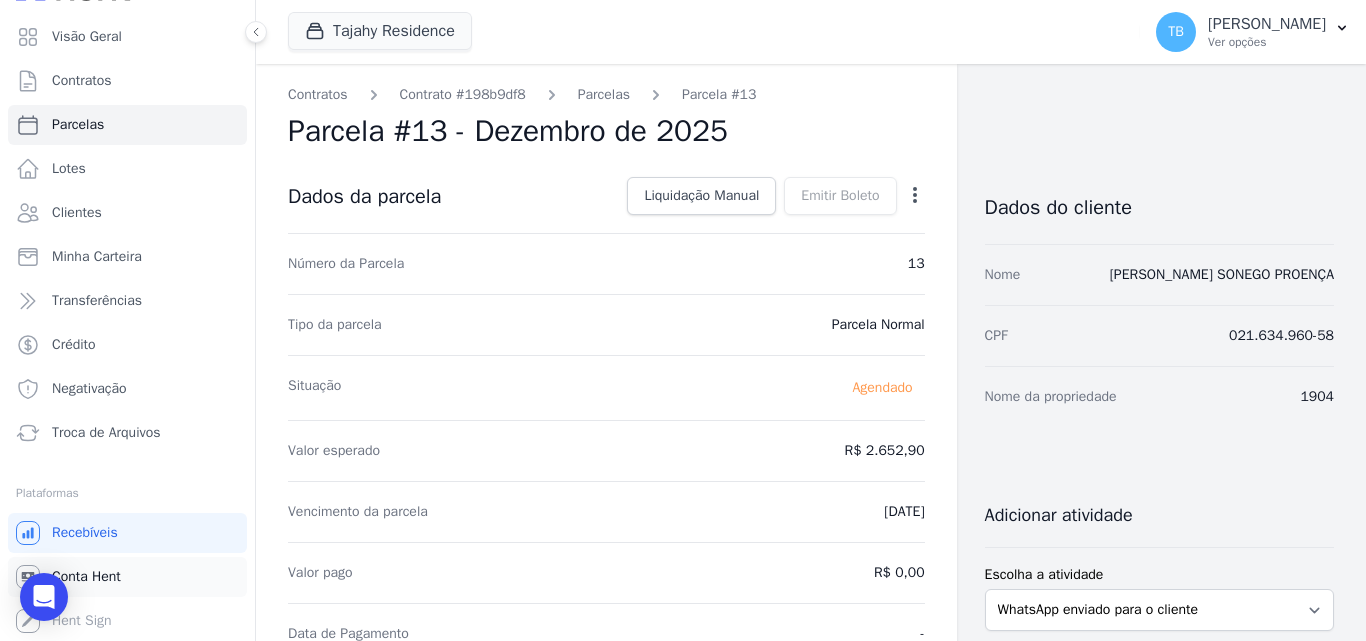 click on "Conta Hent" at bounding box center (127, 577) 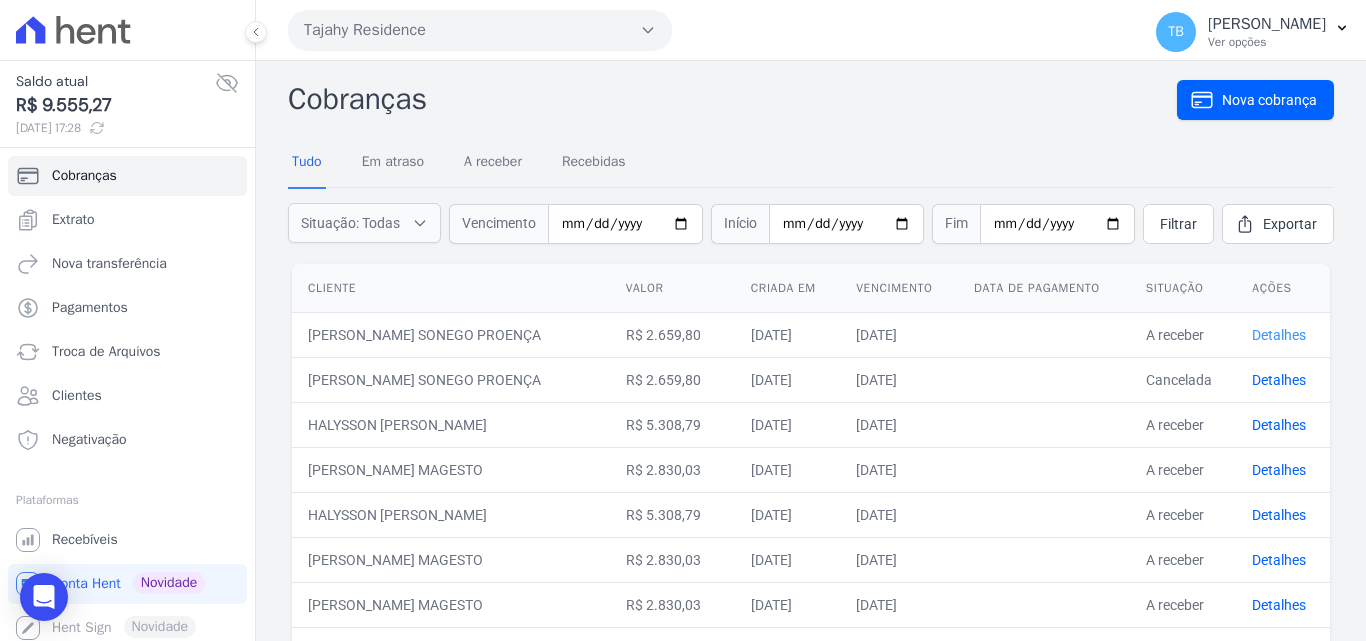 click on "Detalhes" at bounding box center [1279, 335] 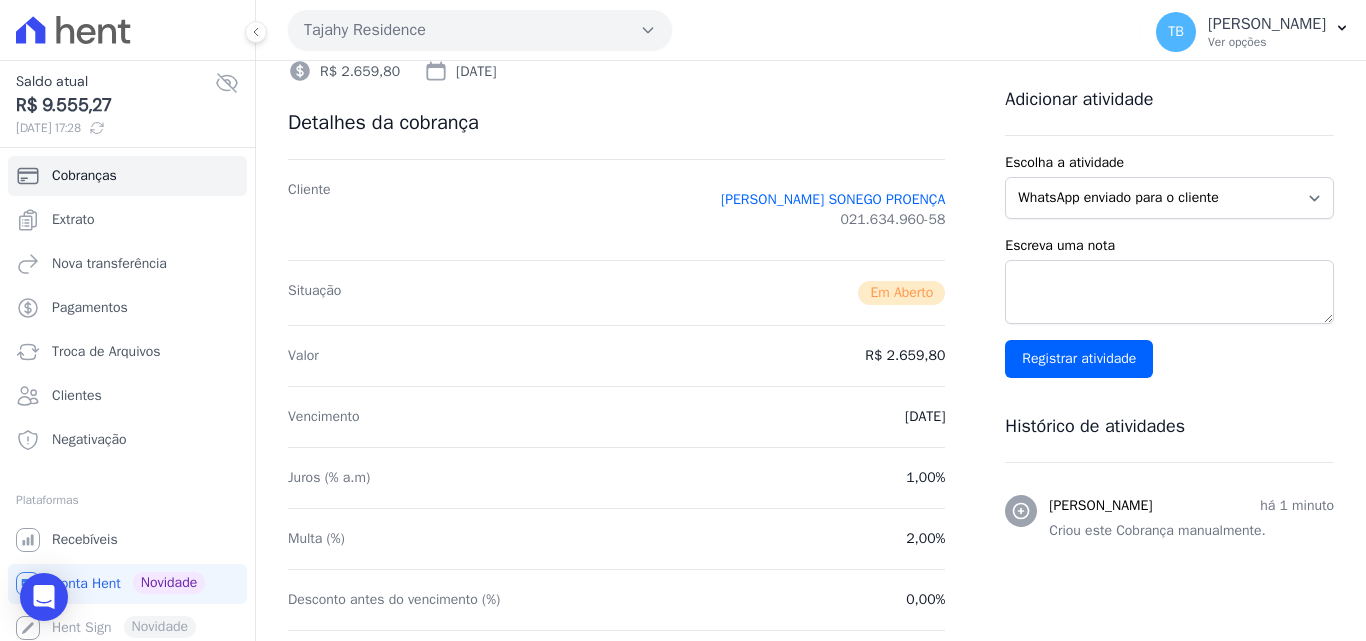 scroll, scrollTop: 0, scrollLeft: 0, axis: both 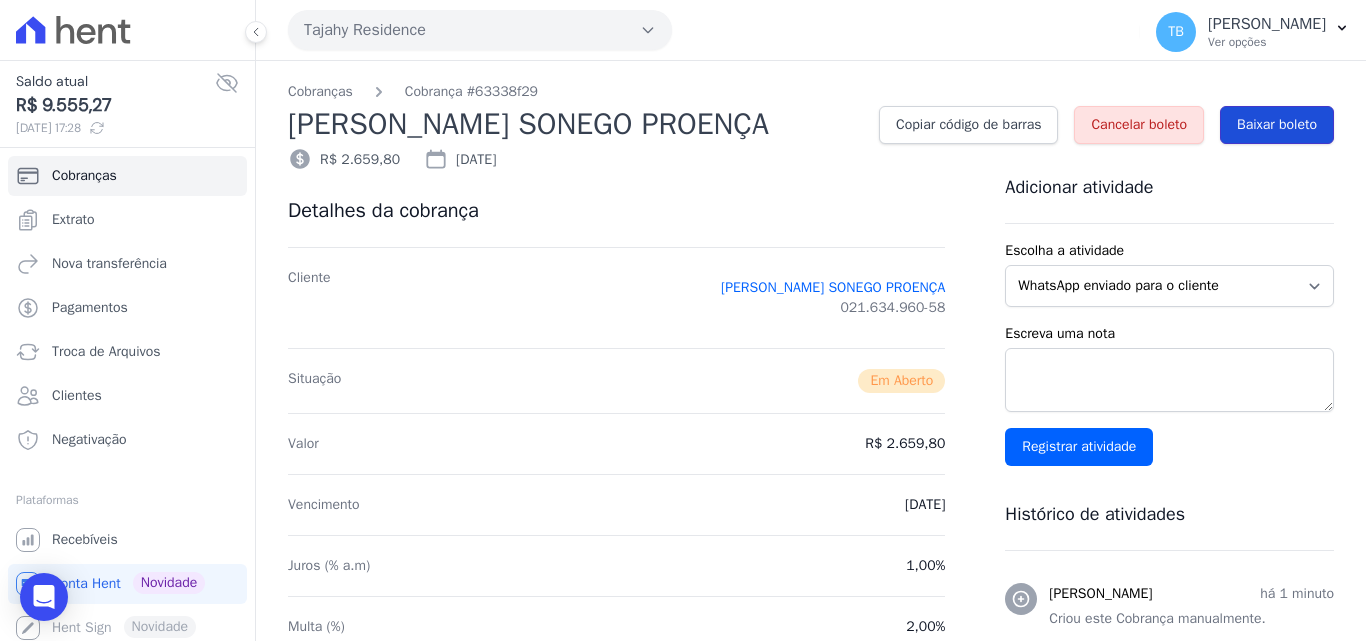 click on "Baixar boleto" at bounding box center [1277, 125] 